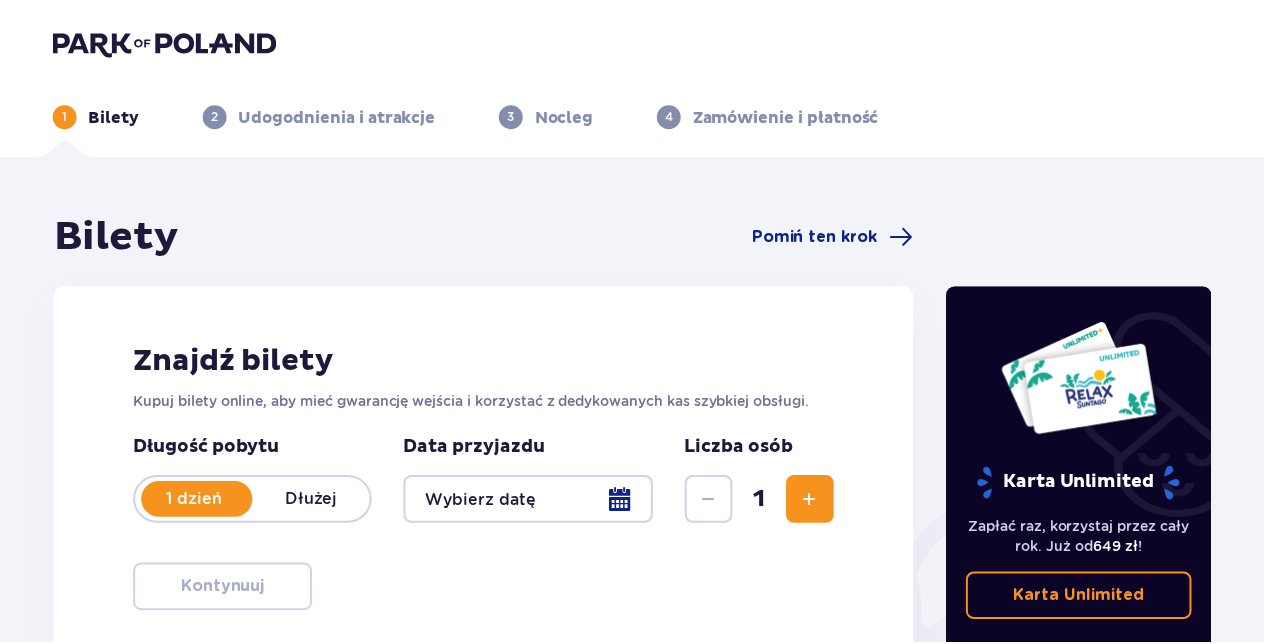 scroll, scrollTop: 198, scrollLeft: 0, axis: vertical 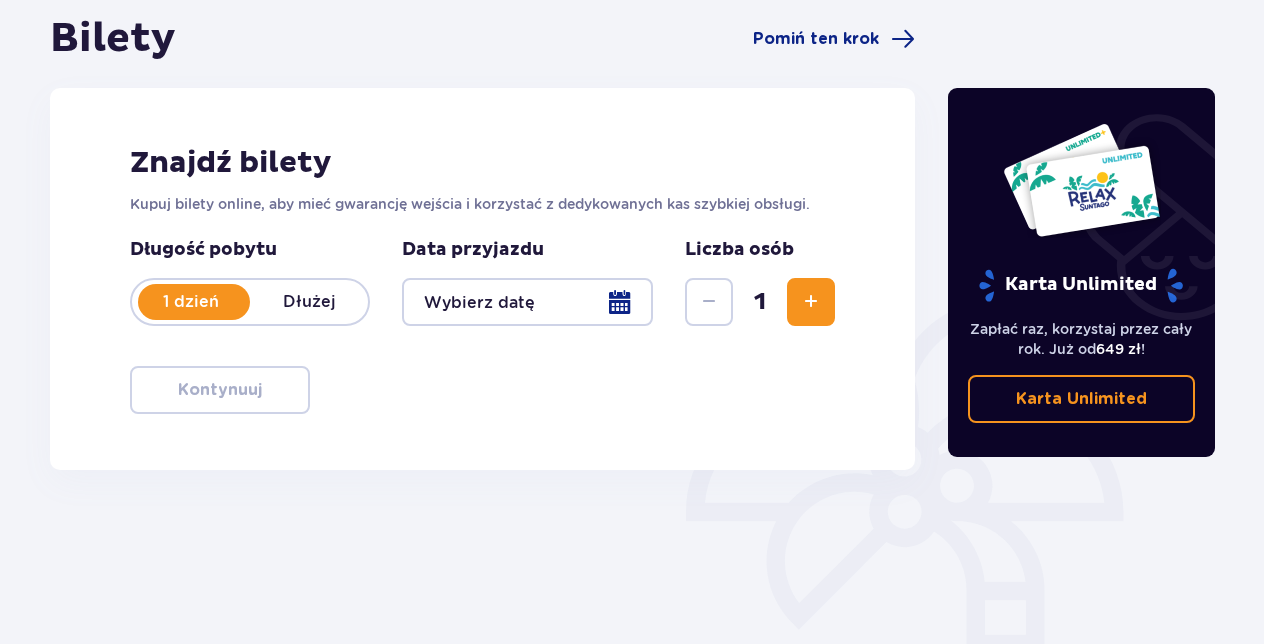 click at bounding box center [527, 302] 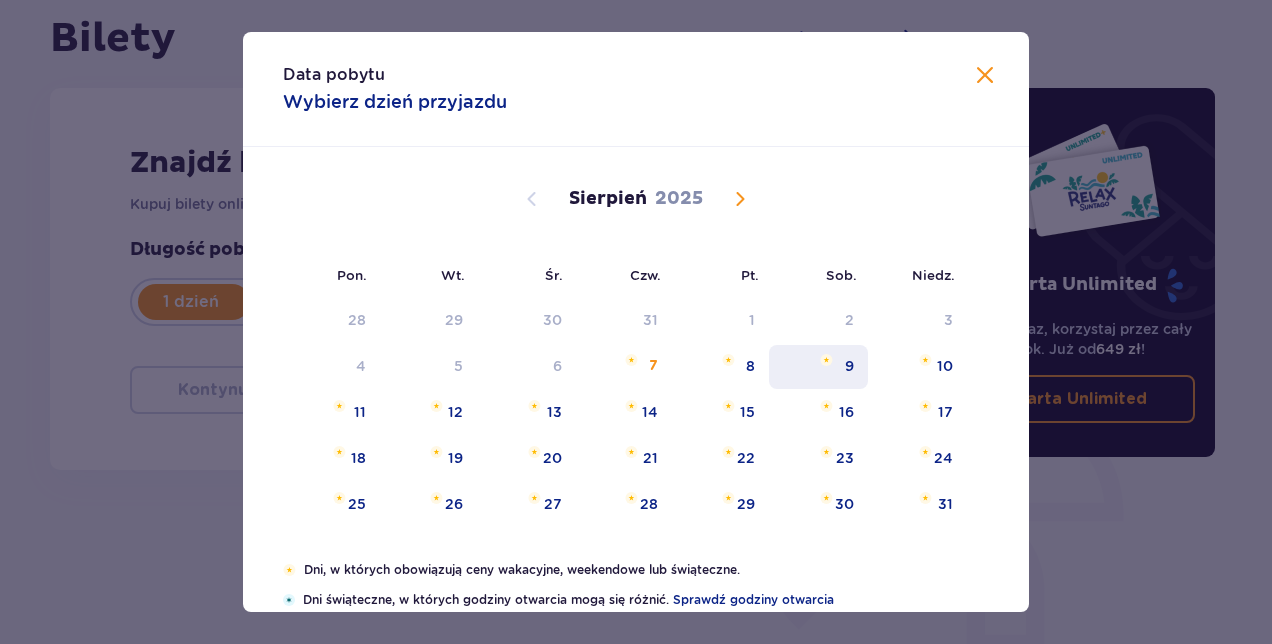 click on "9" at bounding box center [818, 367] 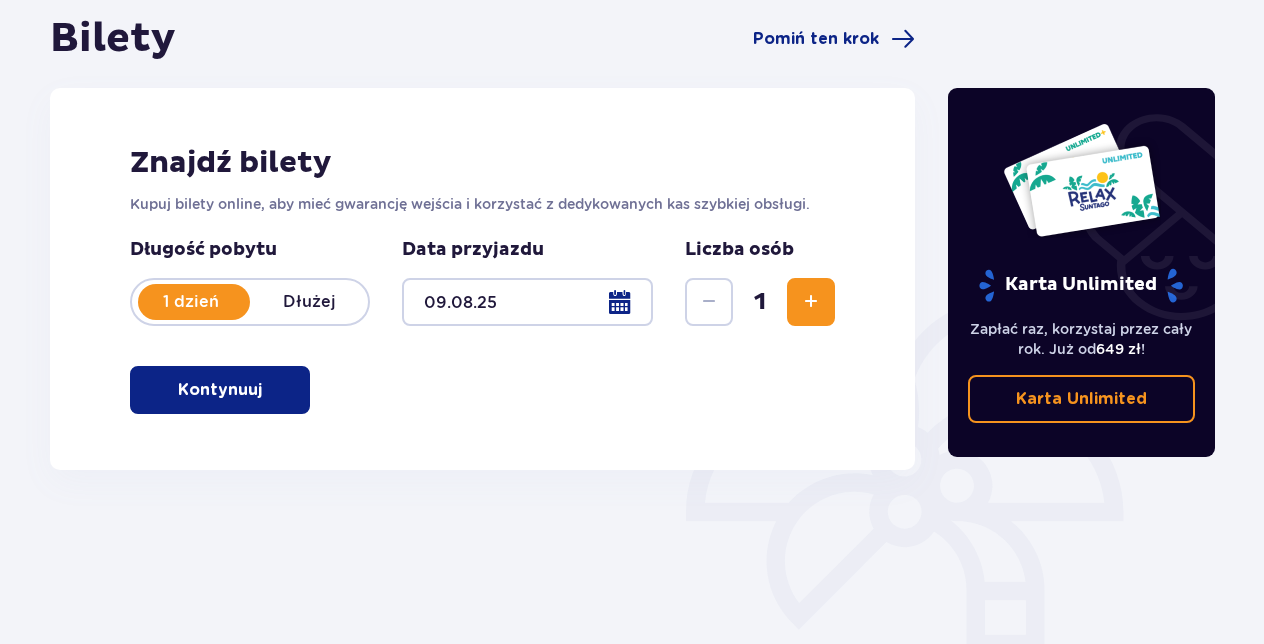 click at bounding box center (811, 302) 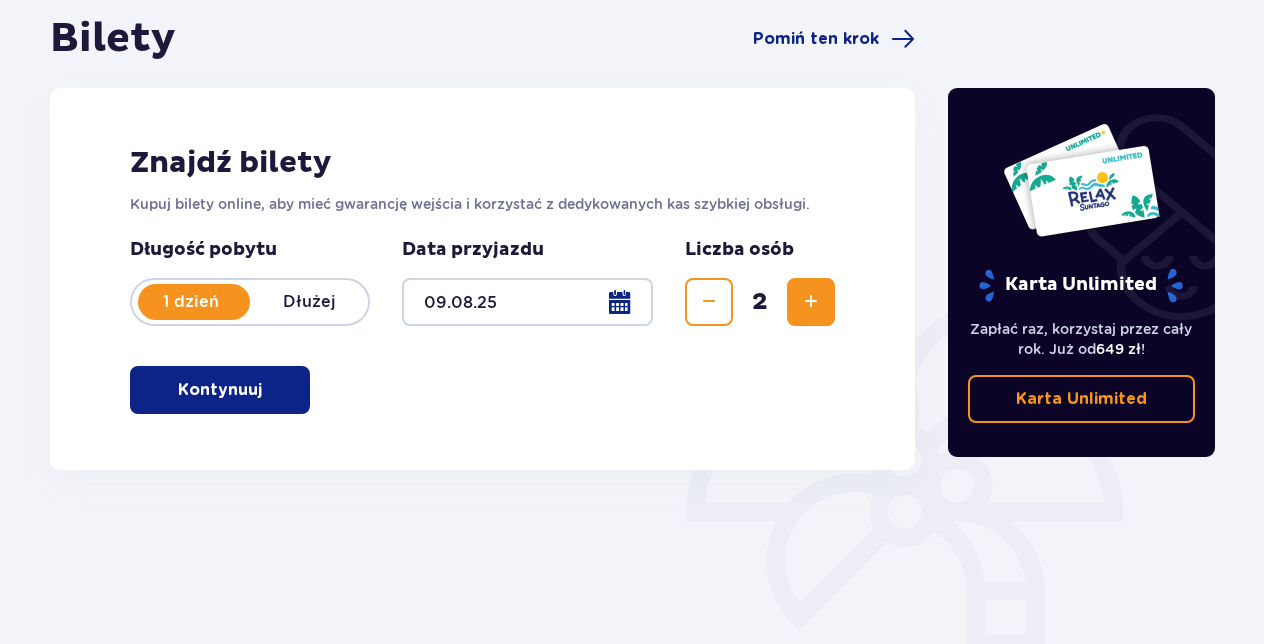 click at bounding box center [811, 302] 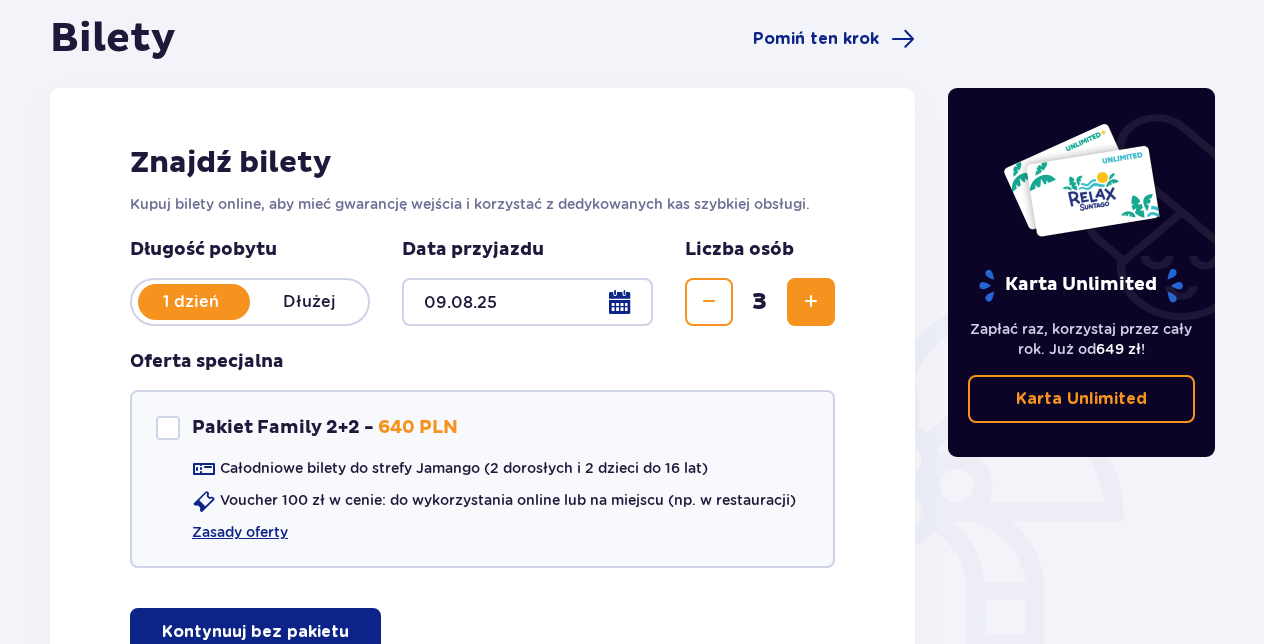 click at bounding box center [811, 302] 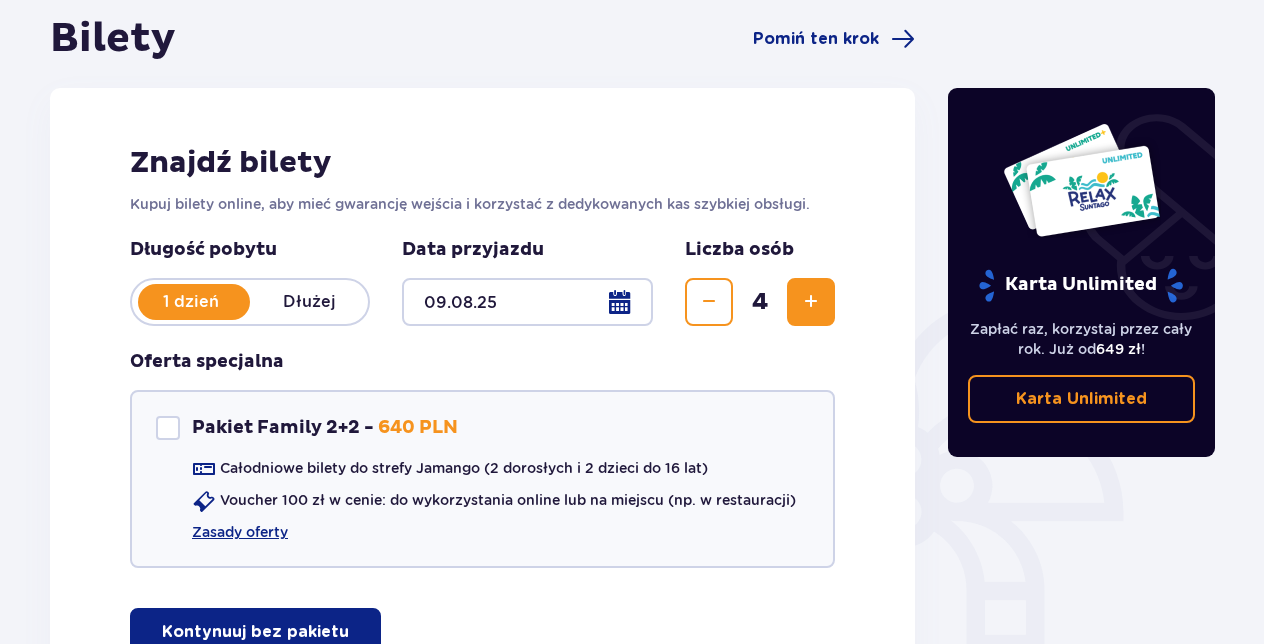 click at bounding box center [811, 302] 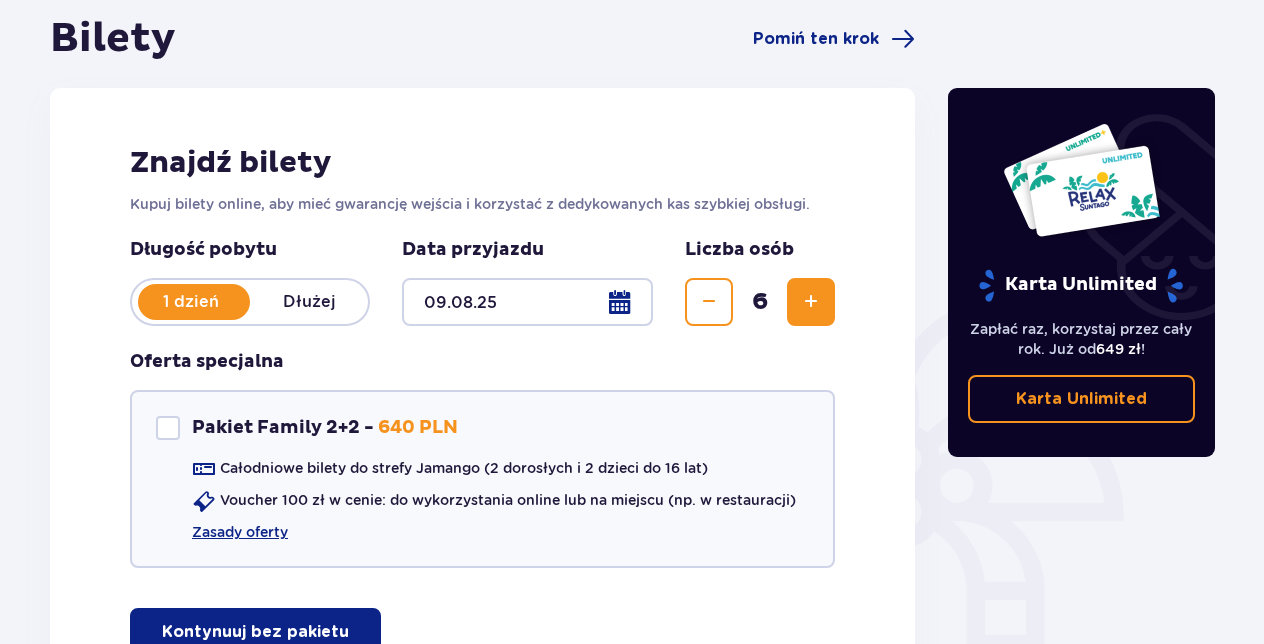 scroll, scrollTop: 343, scrollLeft: 0, axis: vertical 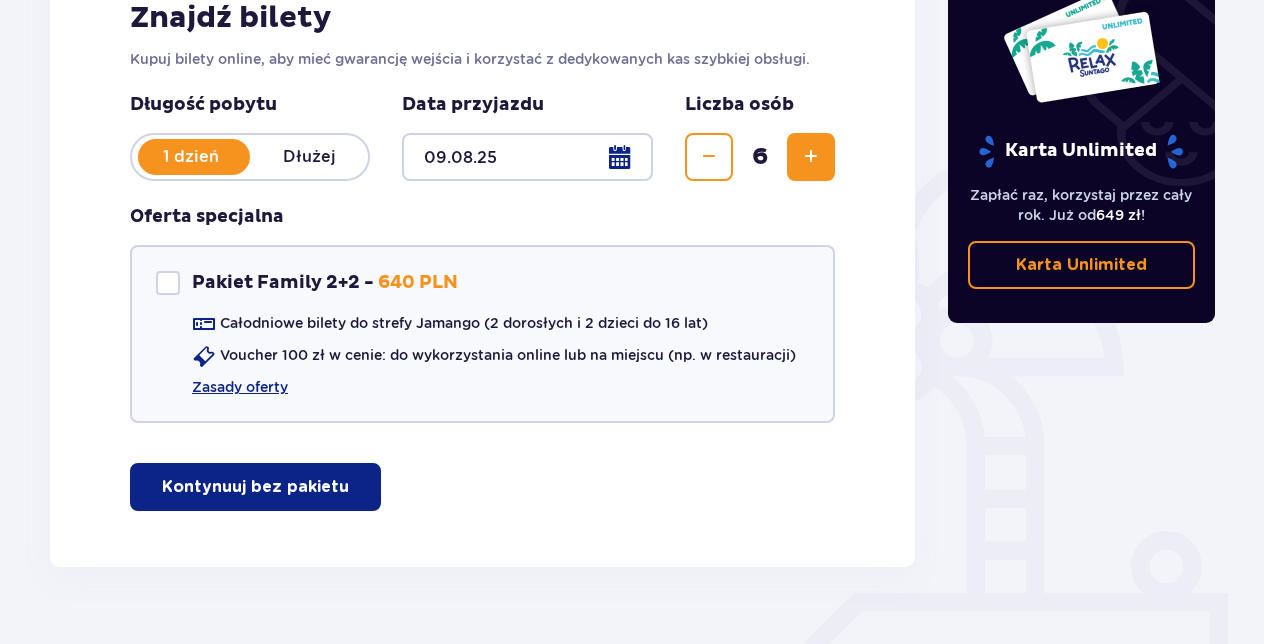 click on "Kontynuuj bez pakietu" at bounding box center [255, 487] 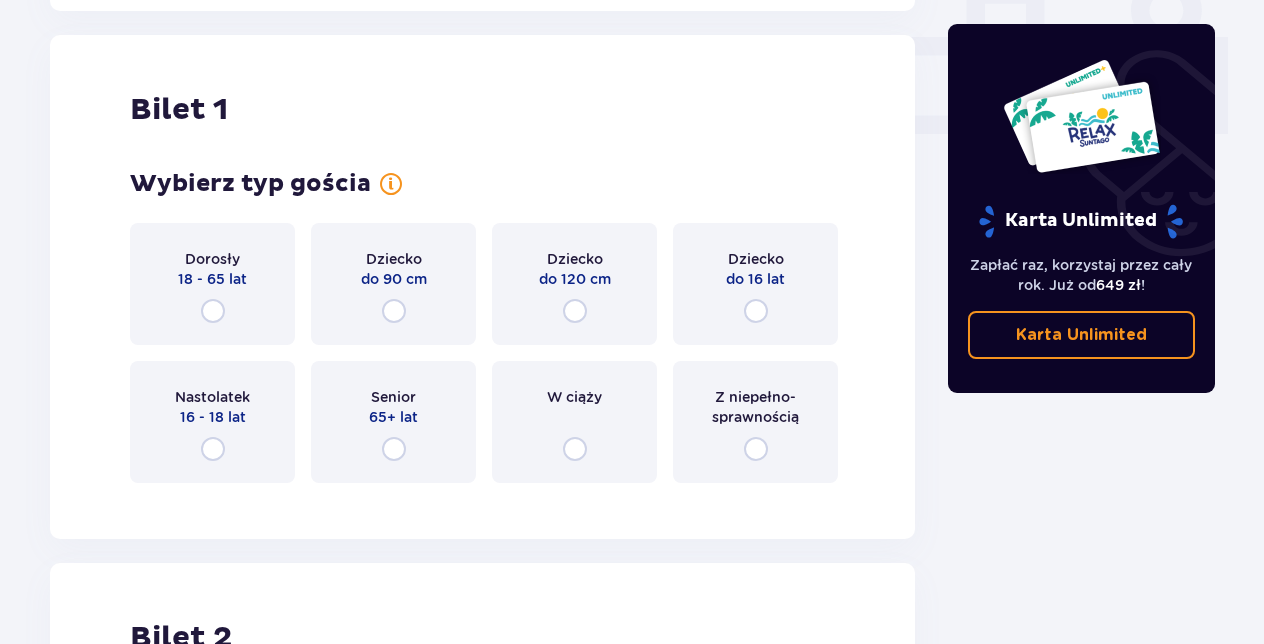 scroll, scrollTop: 910, scrollLeft: 0, axis: vertical 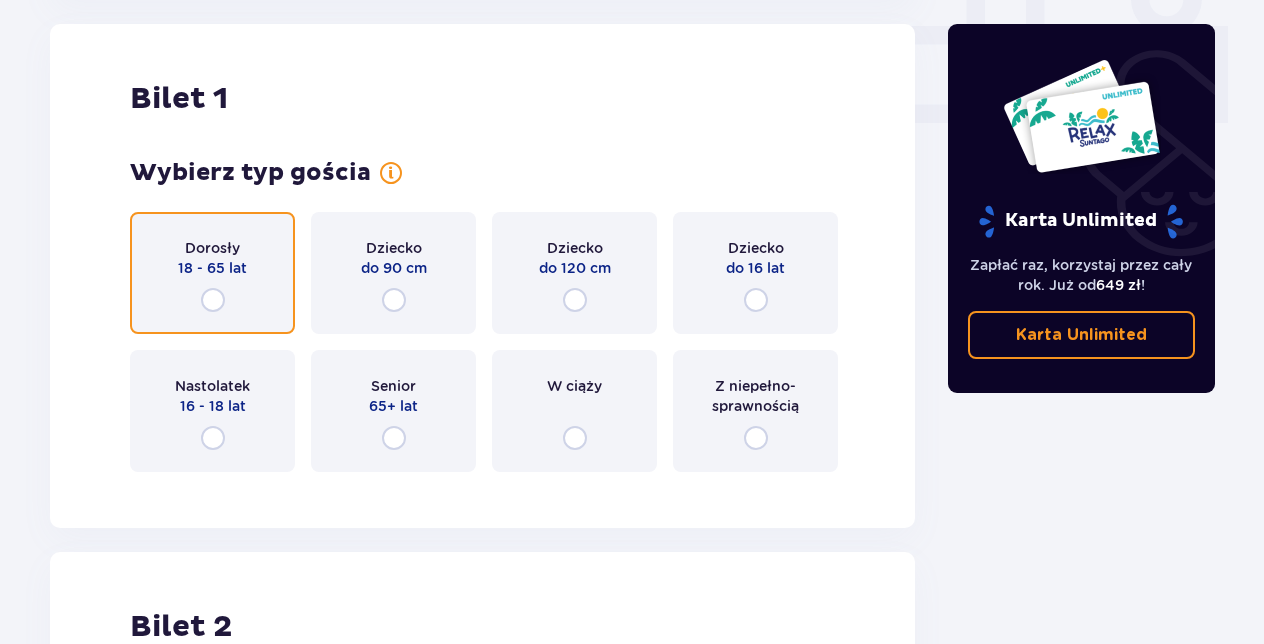click at bounding box center (213, 300) 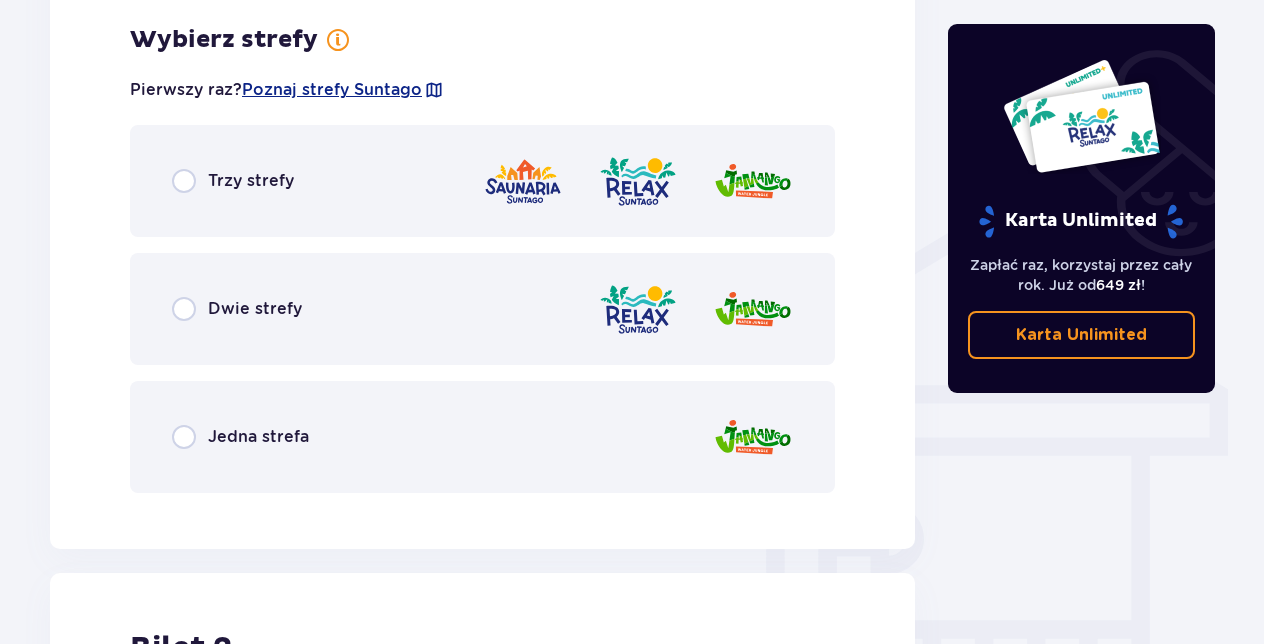 scroll, scrollTop: 1398, scrollLeft: 0, axis: vertical 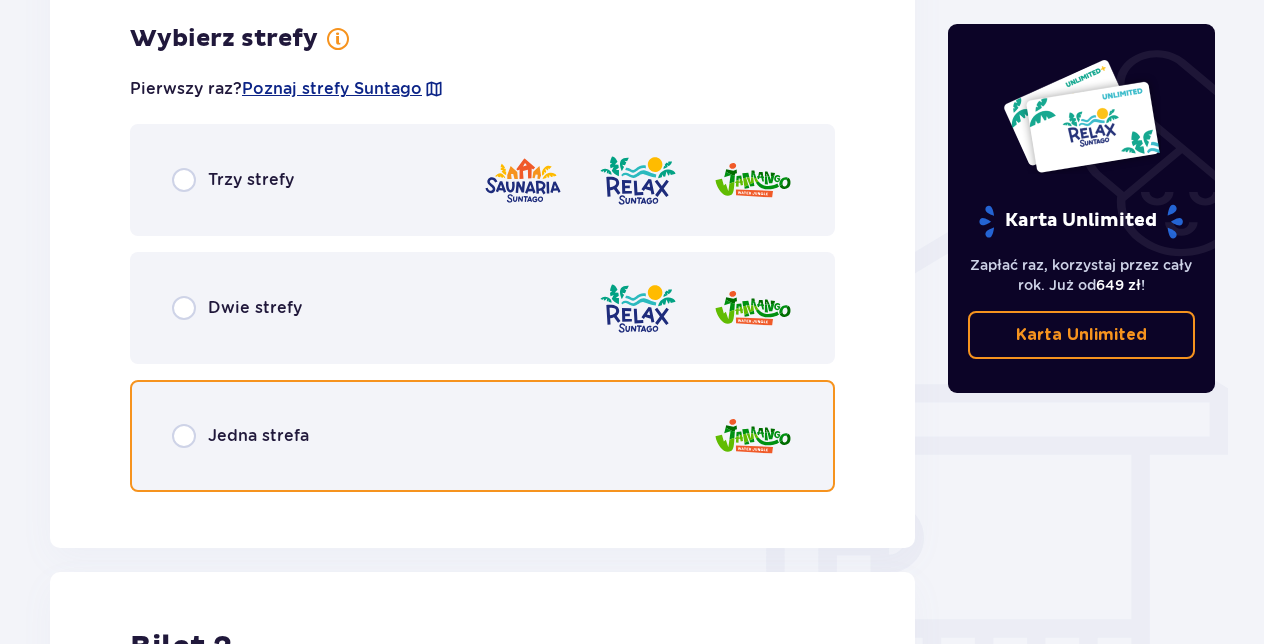 click at bounding box center (184, 436) 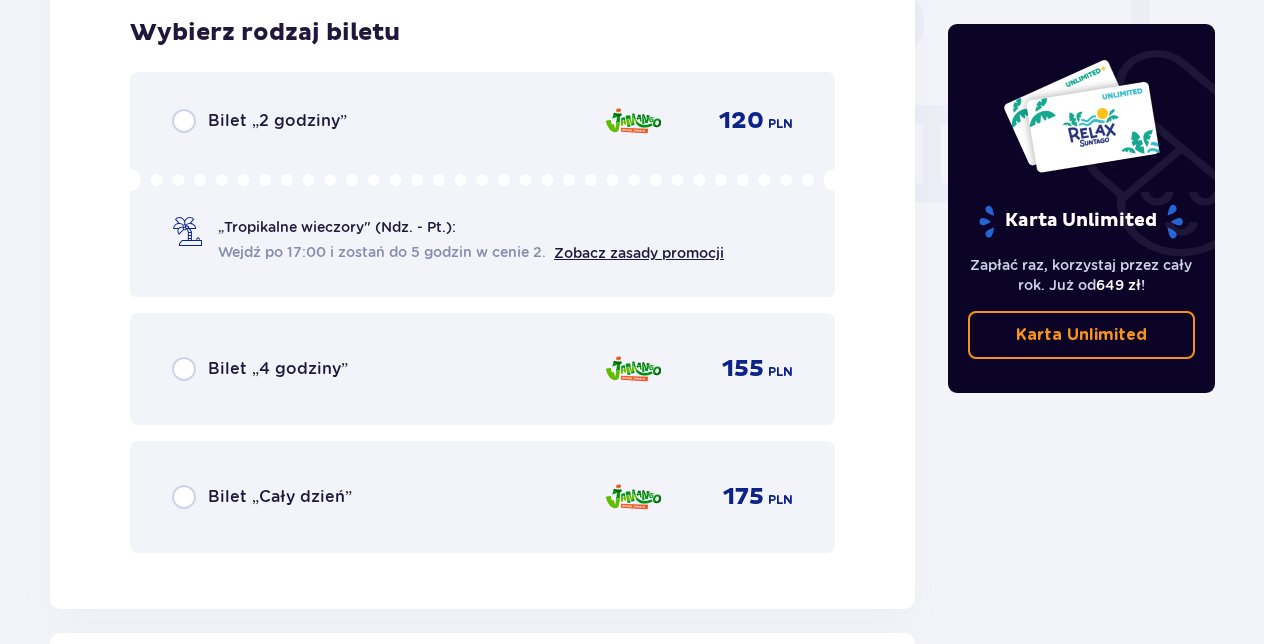 scroll, scrollTop: 1914, scrollLeft: 0, axis: vertical 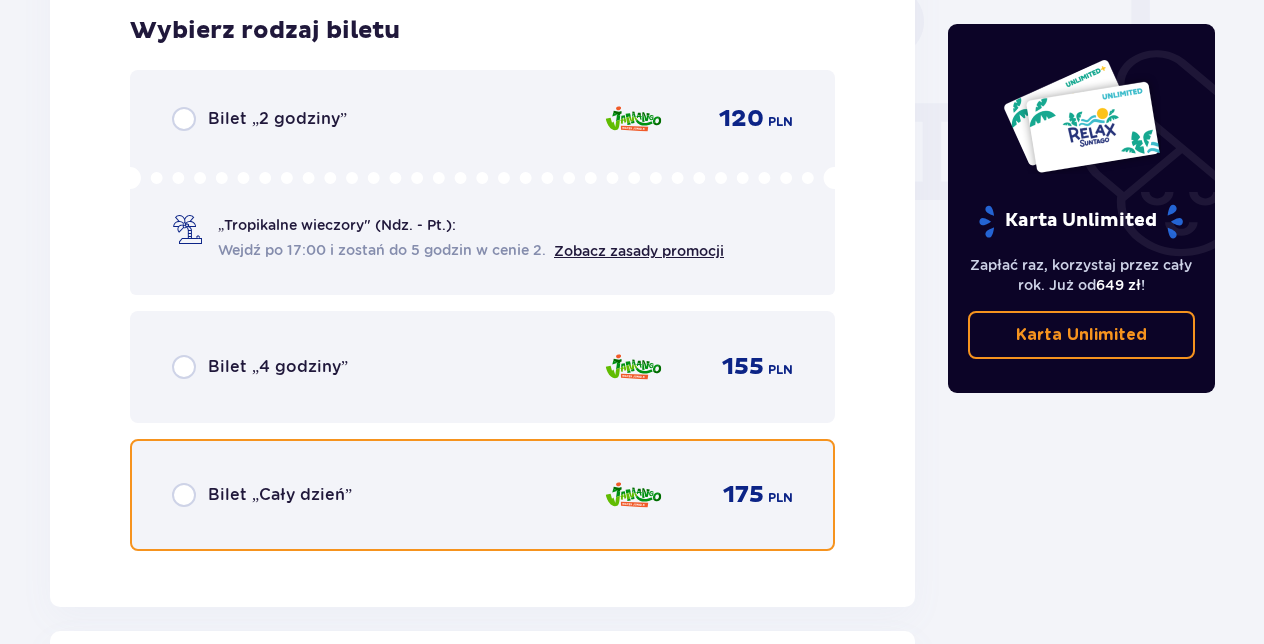 click at bounding box center (184, 495) 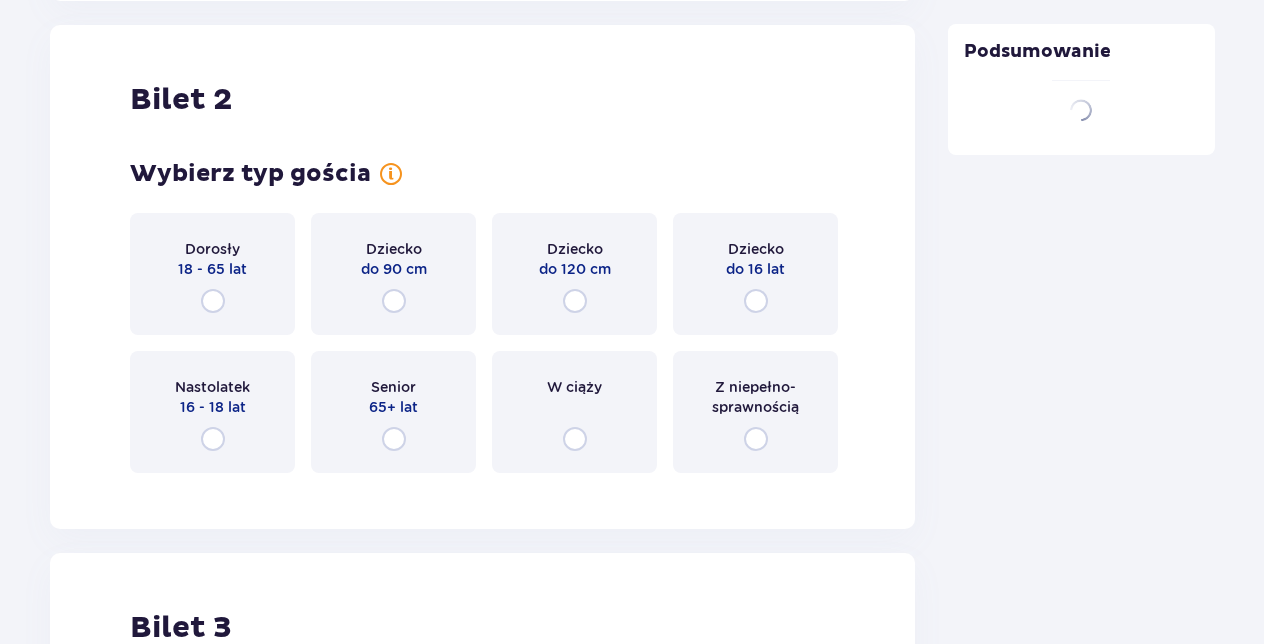 scroll, scrollTop: 2521, scrollLeft: 0, axis: vertical 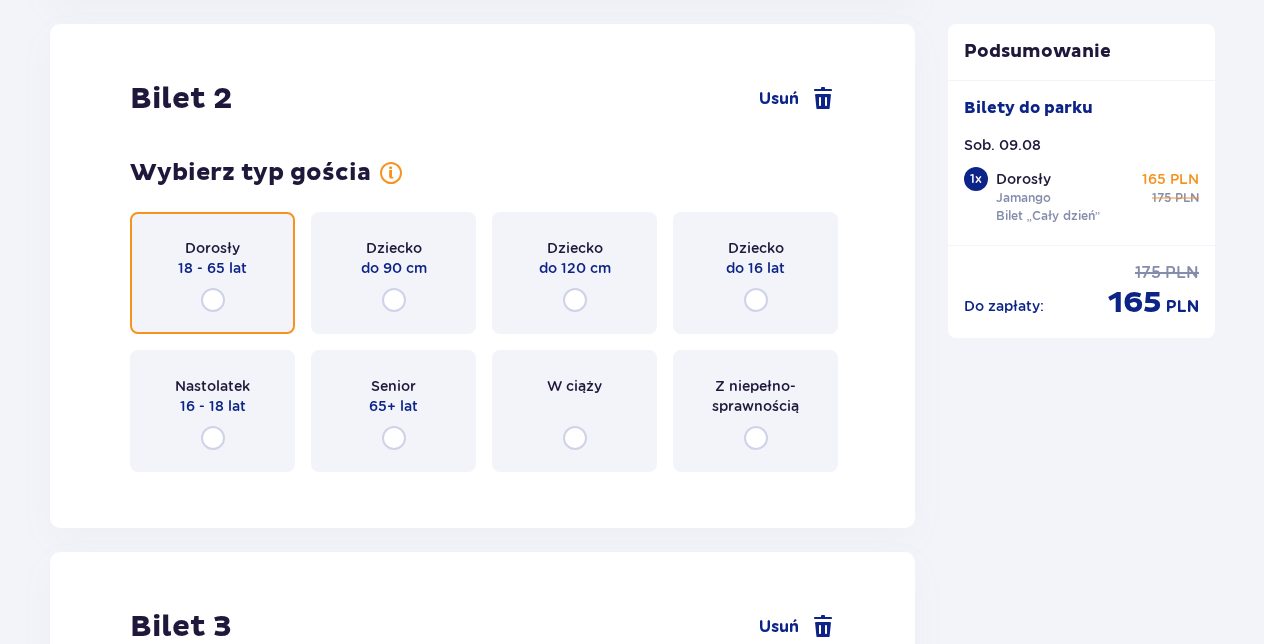 click at bounding box center (213, 300) 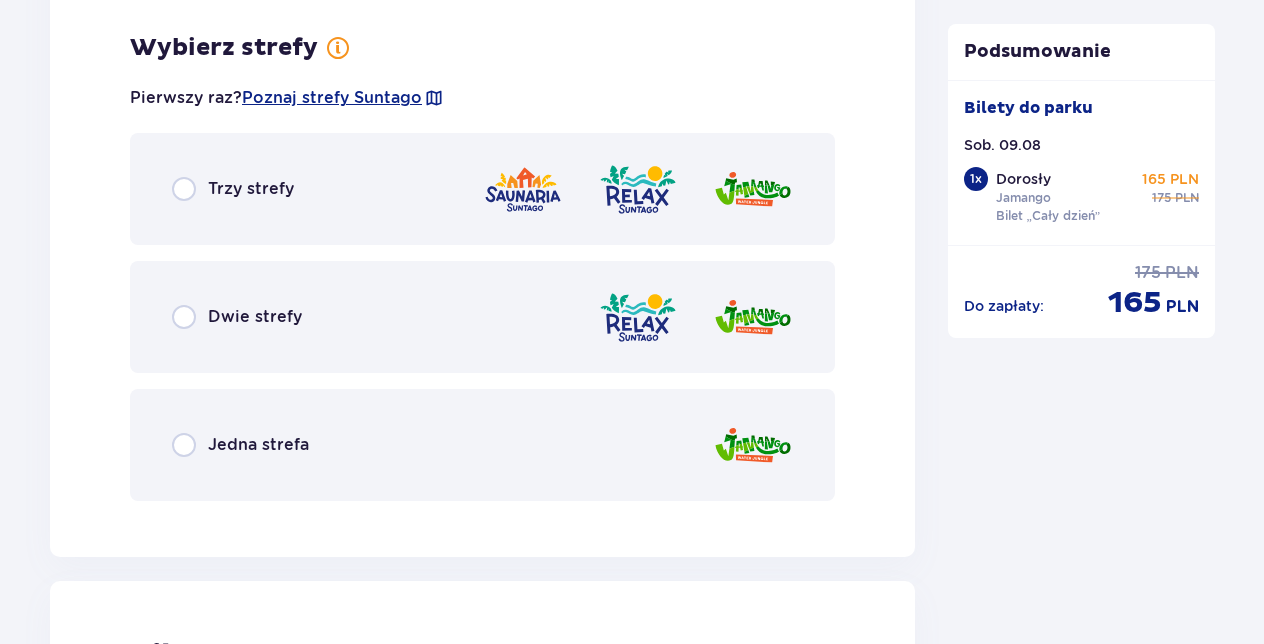 scroll, scrollTop: 3009, scrollLeft: 0, axis: vertical 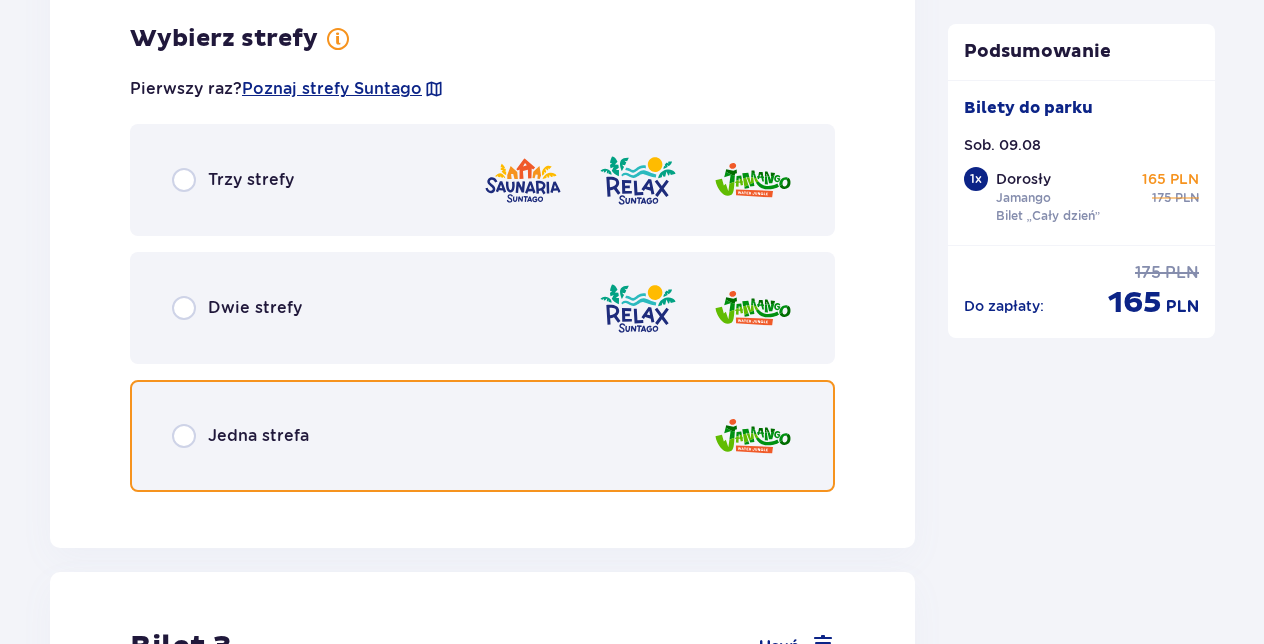 click at bounding box center (184, 436) 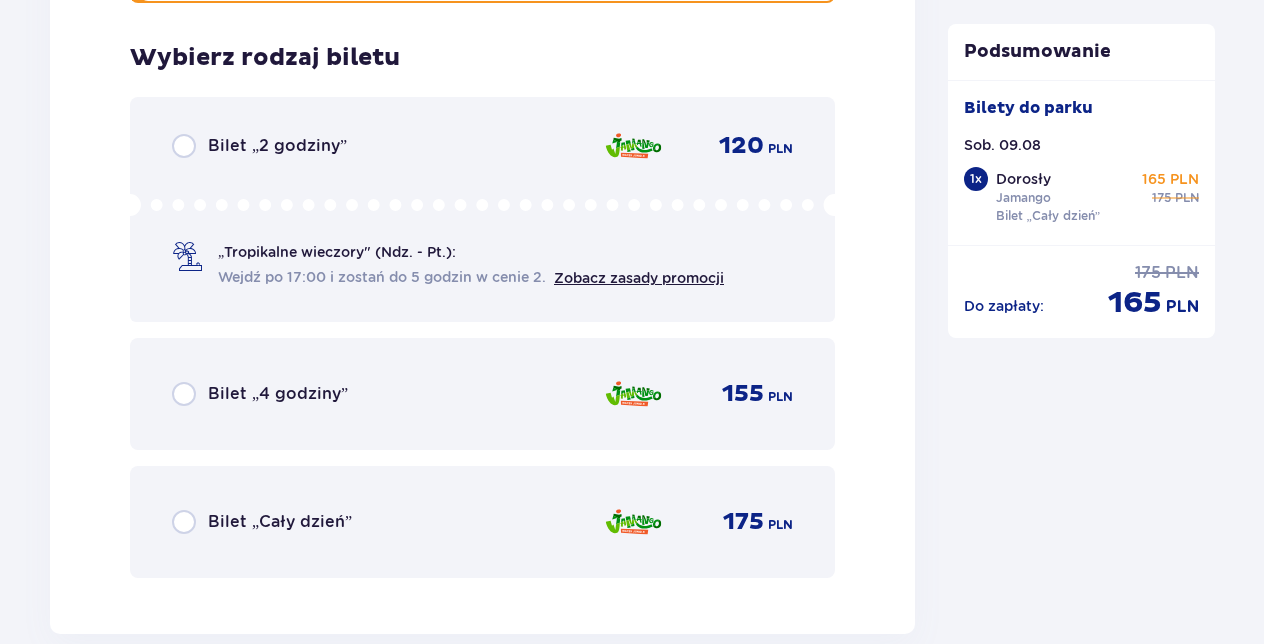 scroll, scrollTop: 3517, scrollLeft: 0, axis: vertical 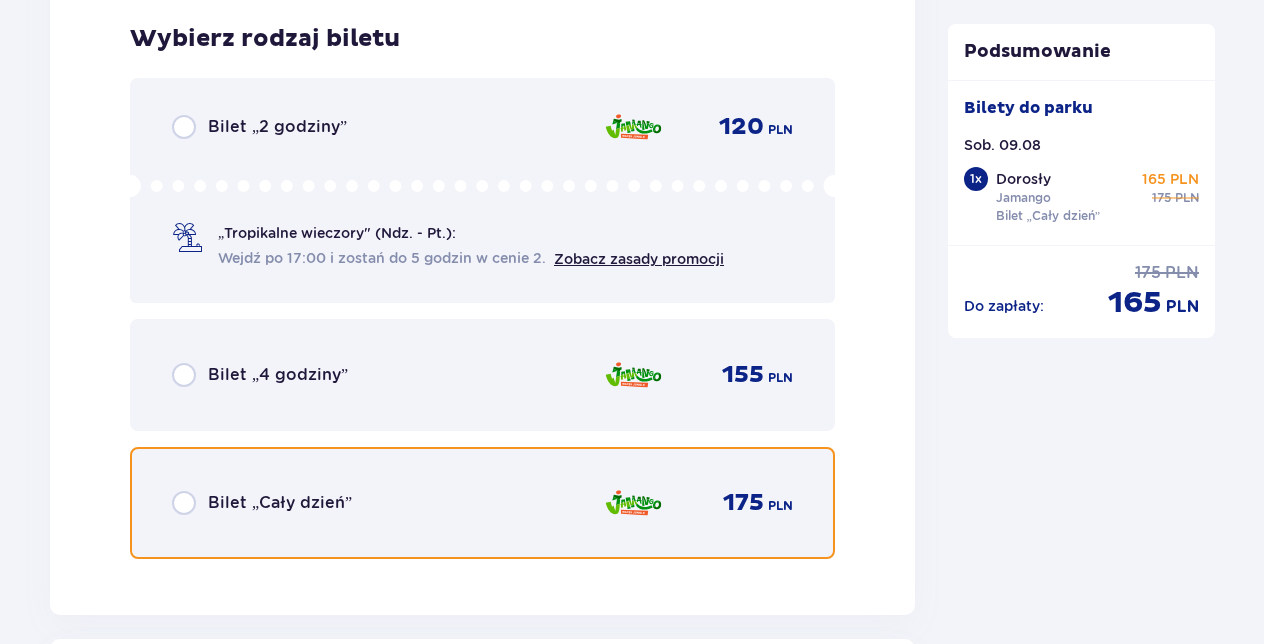 click at bounding box center [184, 503] 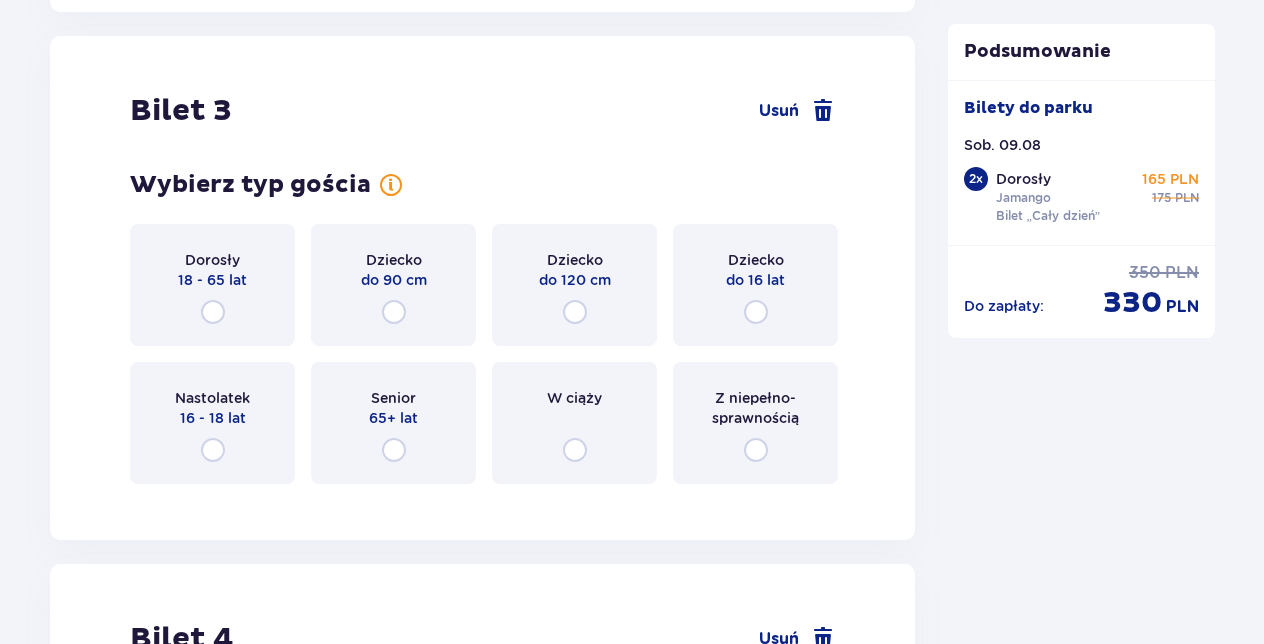 scroll, scrollTop: 4132, scrollLeft: 0, axis: vertical 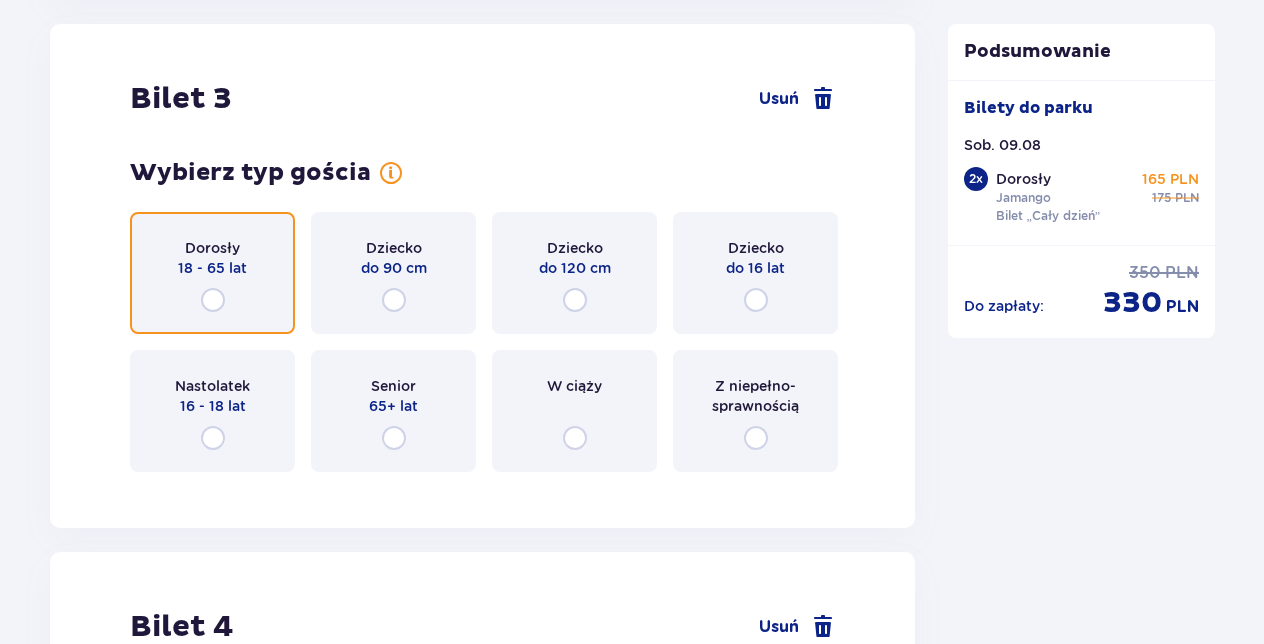 click at bounding box center (213, 300) 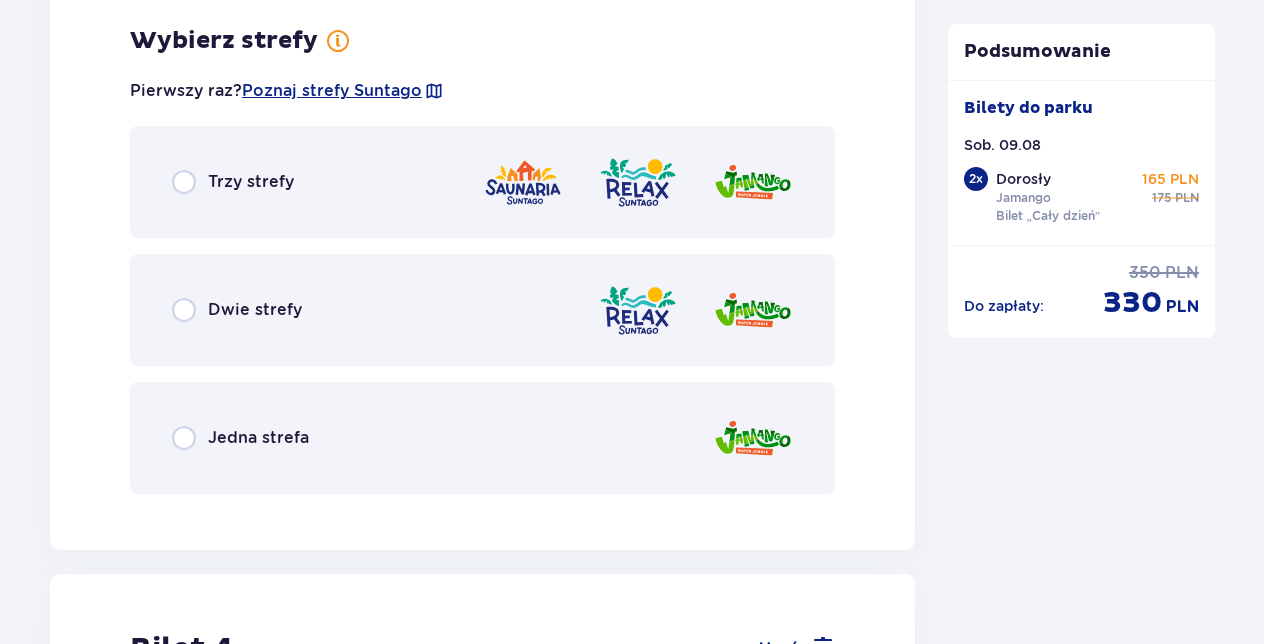 scroll, scrollTop: 4620, scrollLeft: 0, axis: vertical 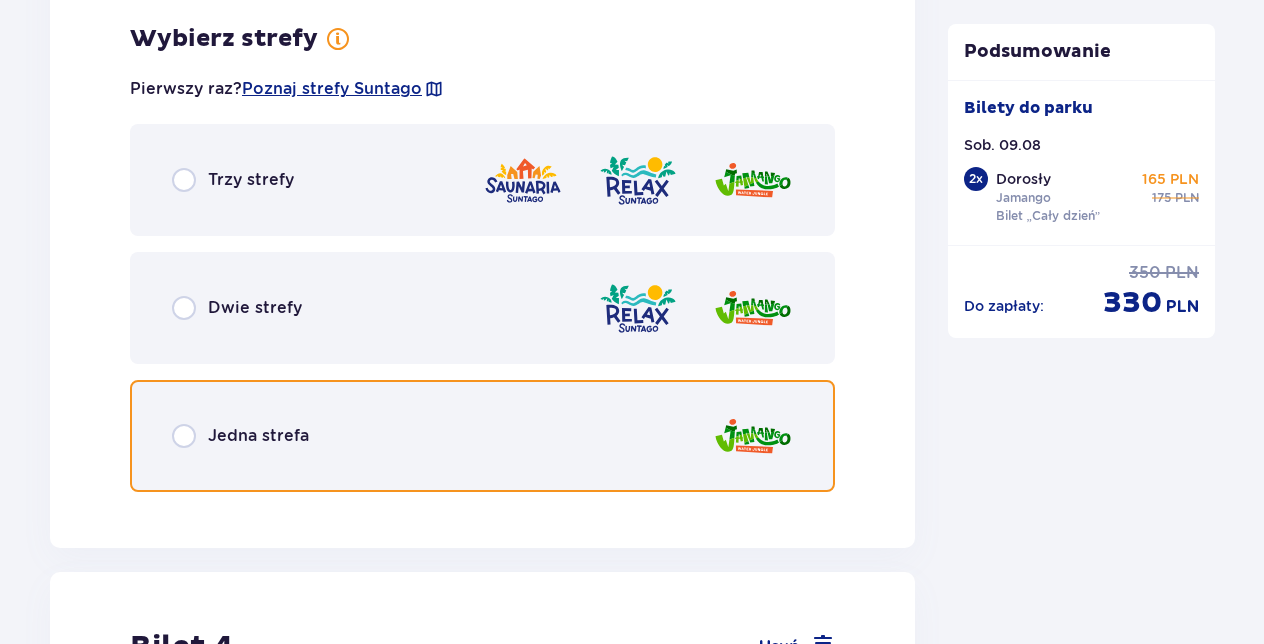 click at bounding box center (184, 436) 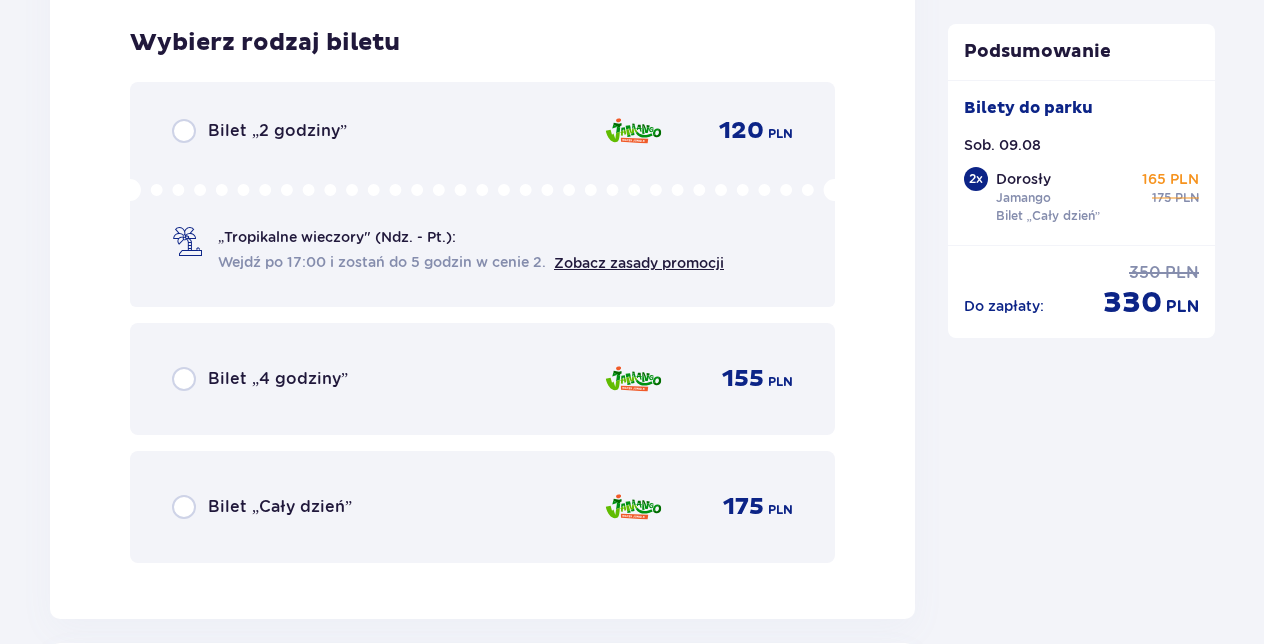 scroll, scrollTop: 5128, scrollLeft: 0, axis: vertical 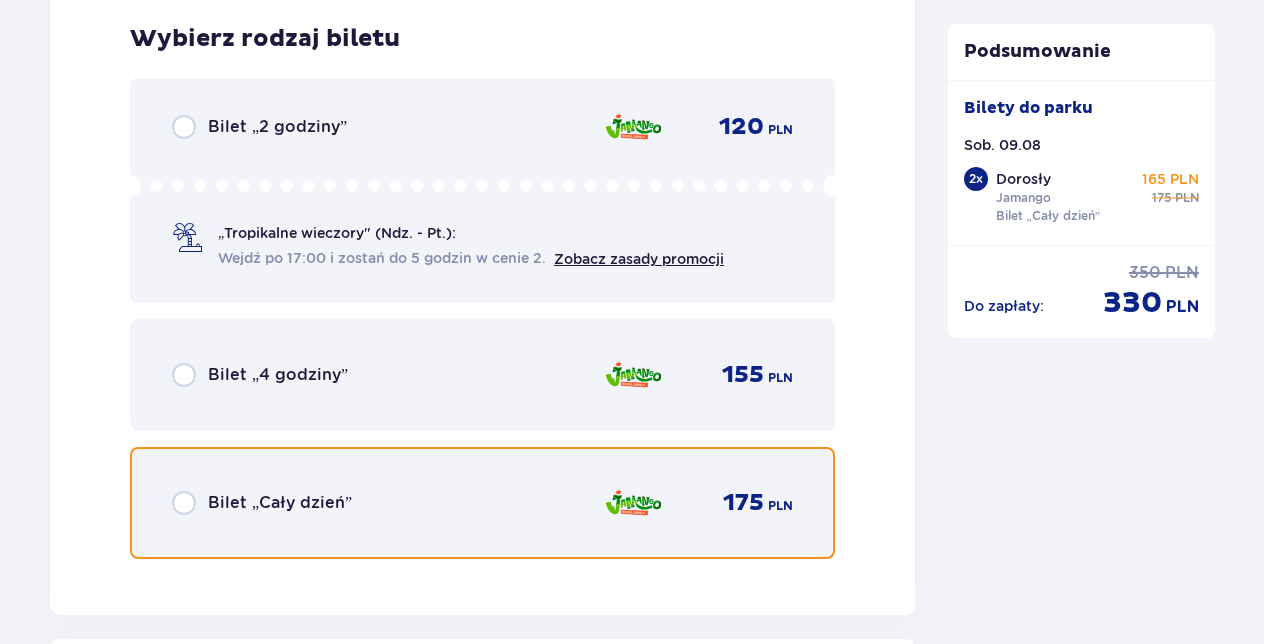 click at bounding box center [184, 503] 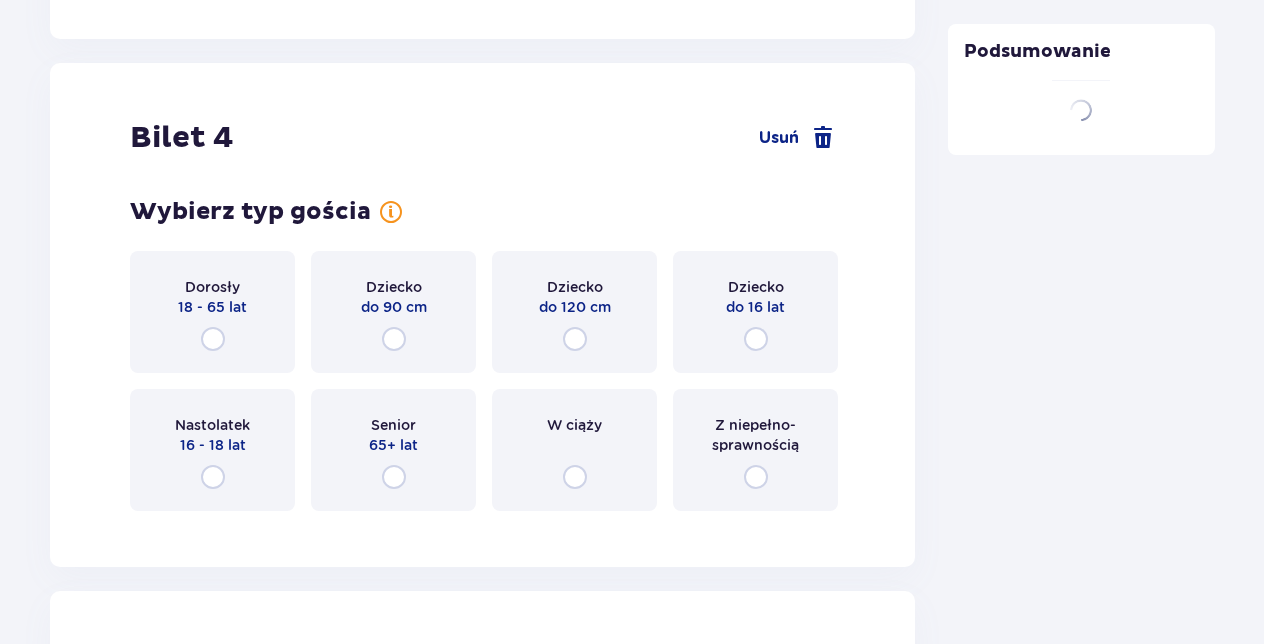 scroll, scrollTop: 5726, scrollLeft: 0, axis: vertical 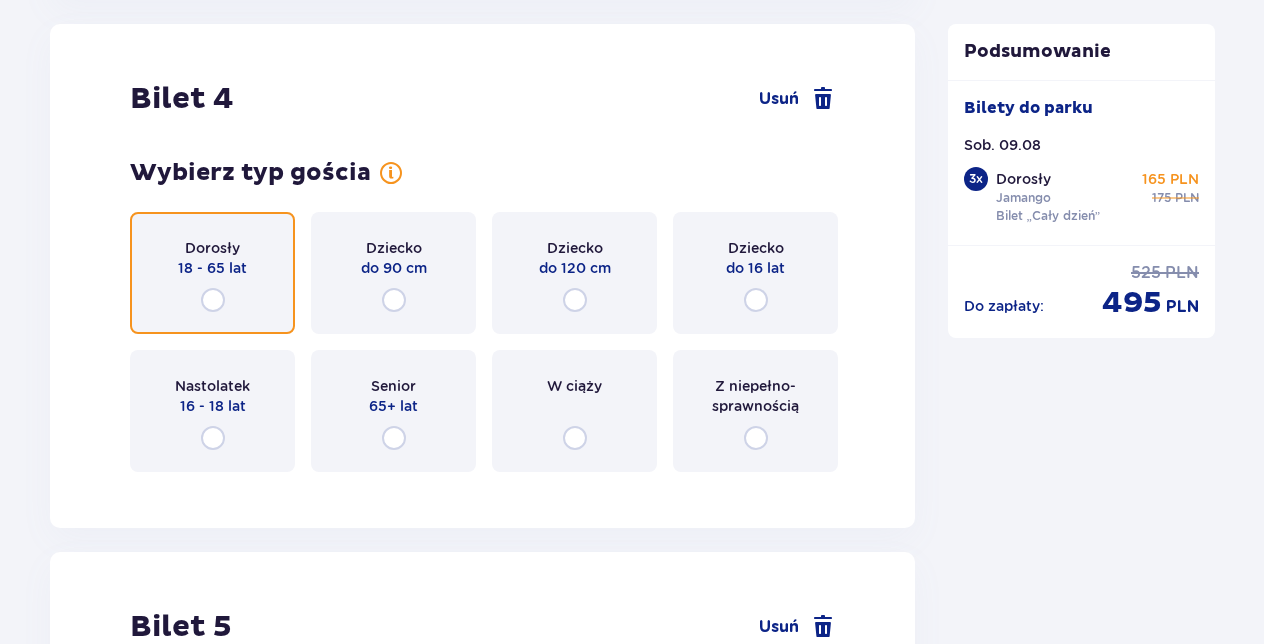 click on "Dorosły 18 - 65 lat" at bounding box center [212, 273] 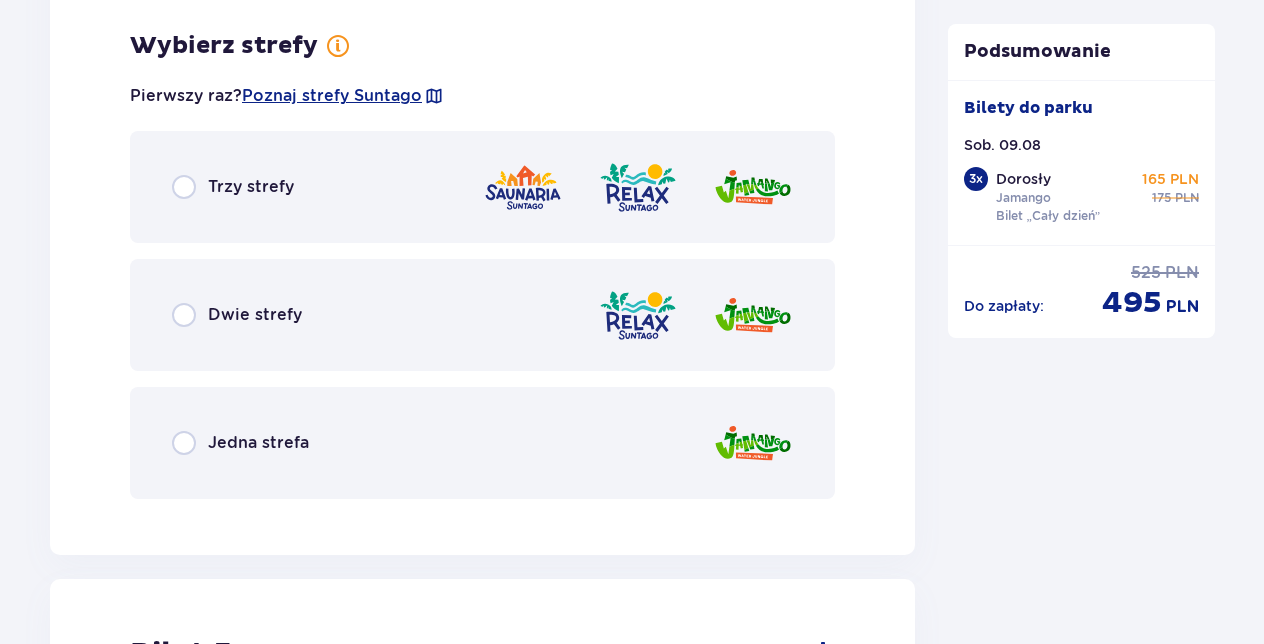 scroll, scrollTop: 6231, scrollLeft: 0, axis: vertical 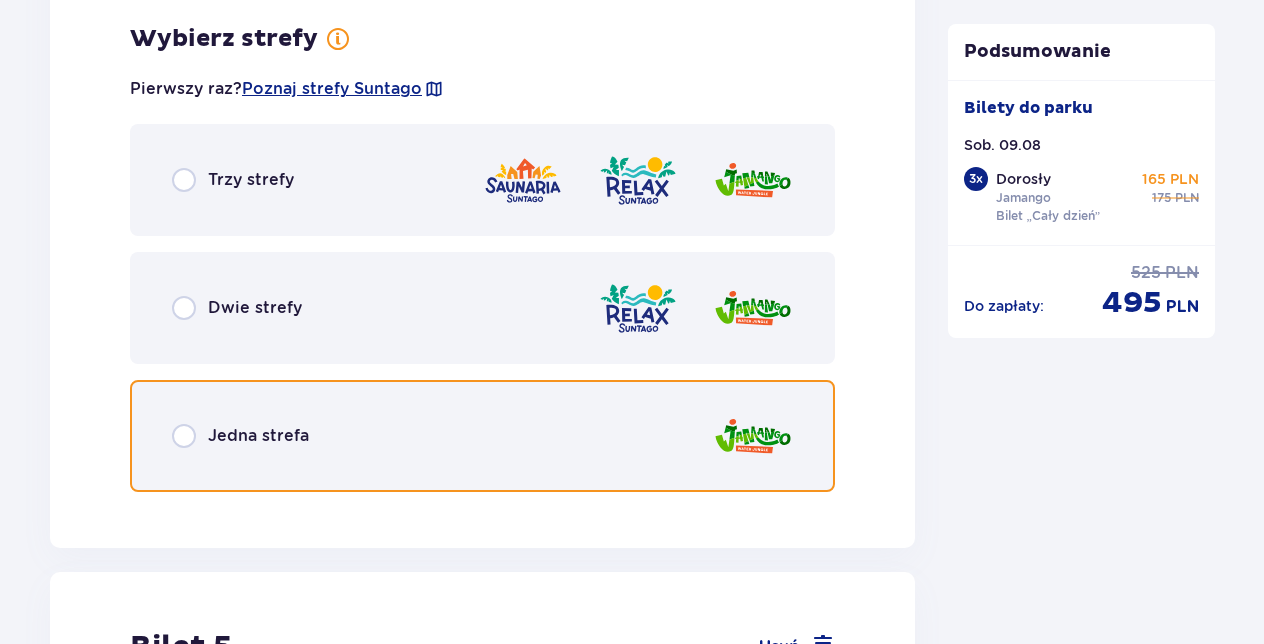 click at bounding box center (184, 436) 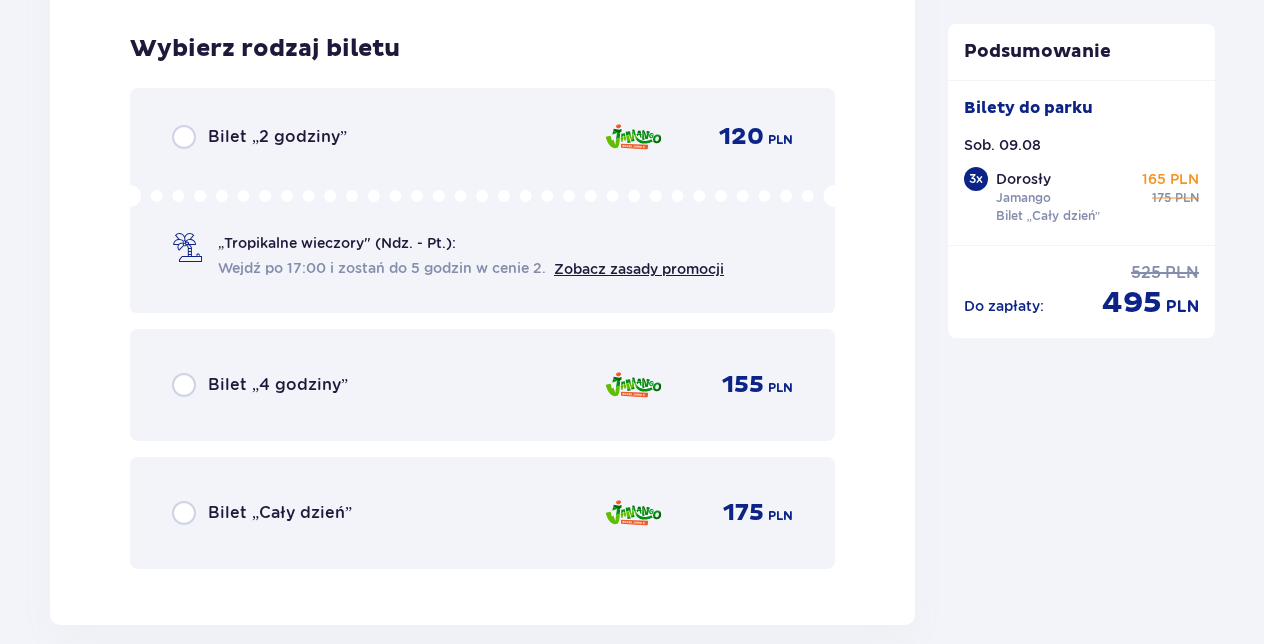 scroll, scrollTop: 6739, scrollLeft: 0, axis: vertical 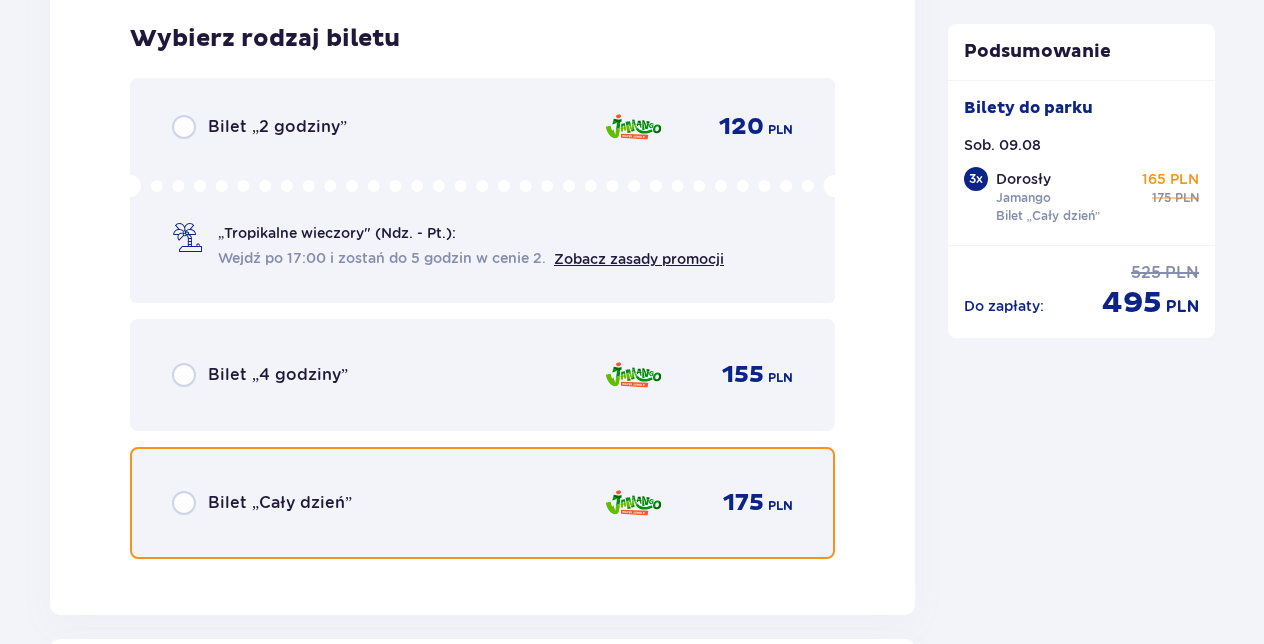 click at bounding box center (184, 503) 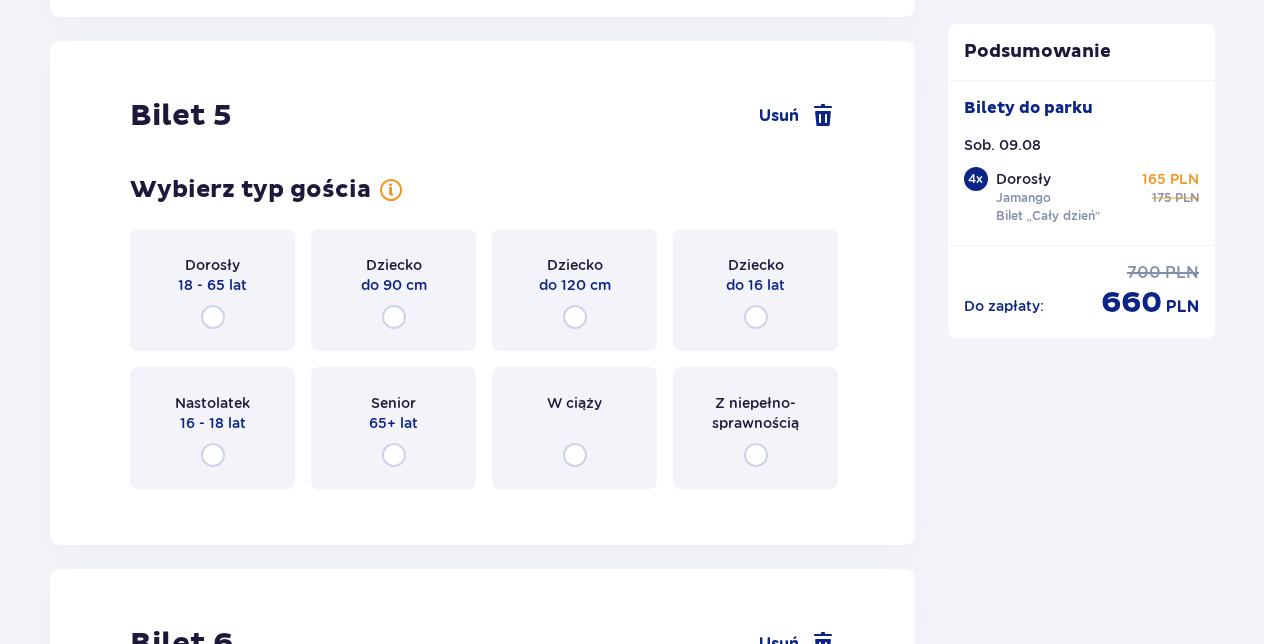 scroll, scrollTop: 7354, scrollLeft: 0, axis: vertical 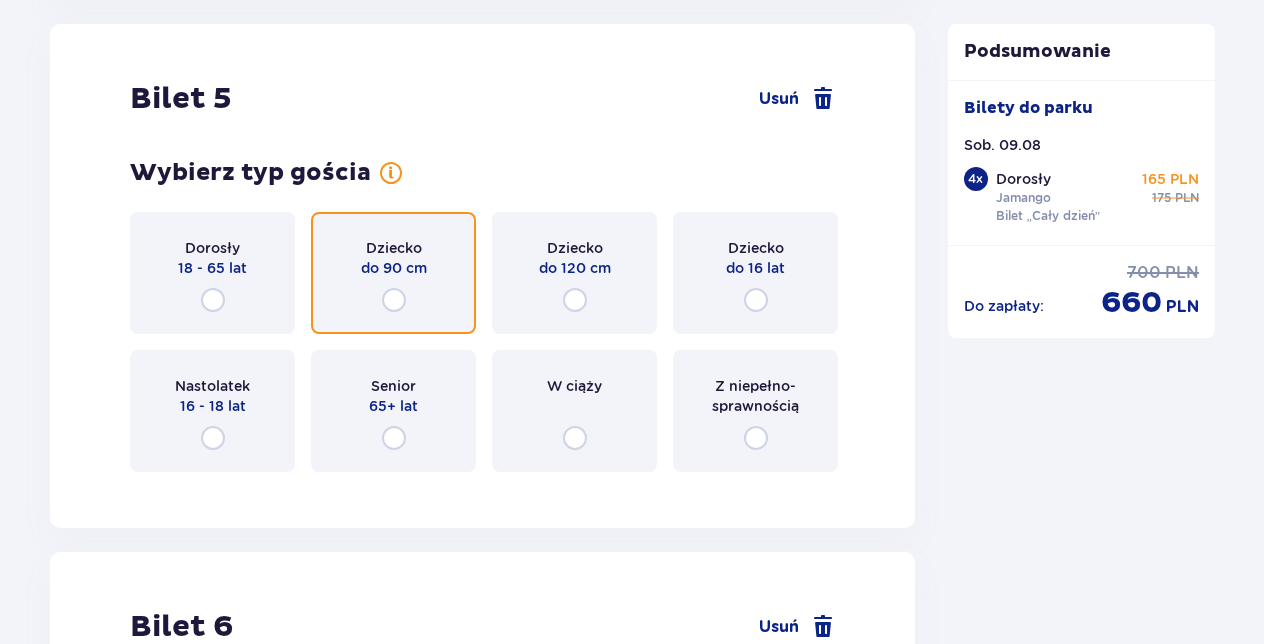 click at bounding box center (394, 300) 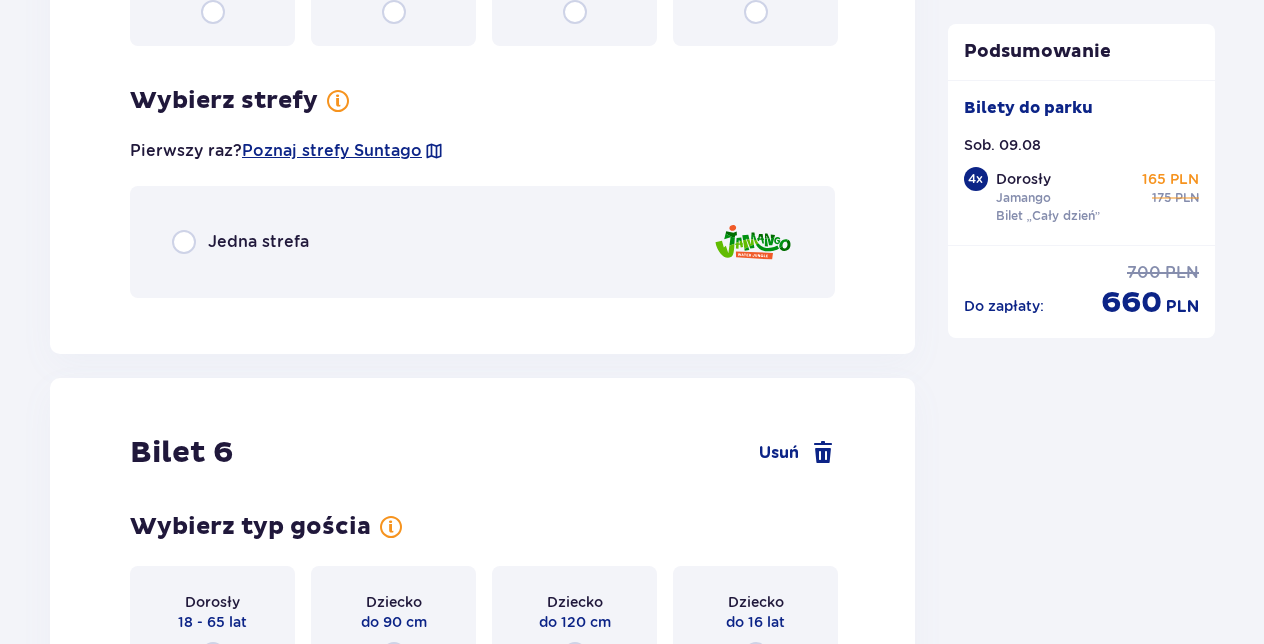 scroll, scrollTop: 7842, scrollLeft: 0, axis: vertical 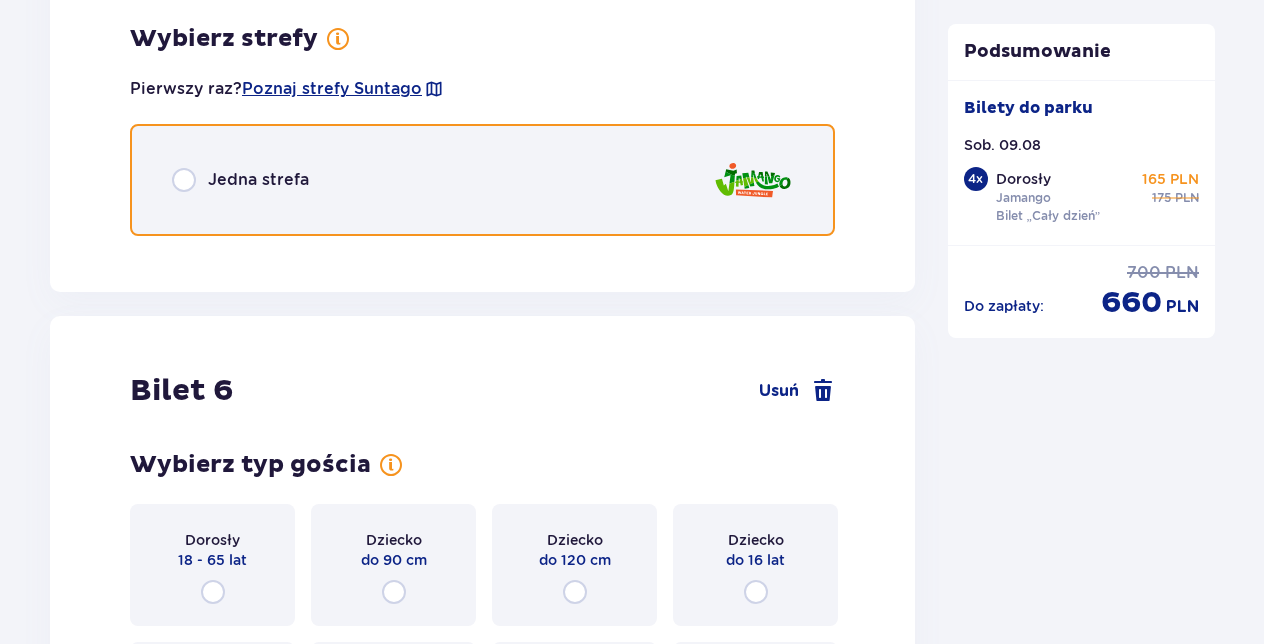 click at bounding box center (184, 180) 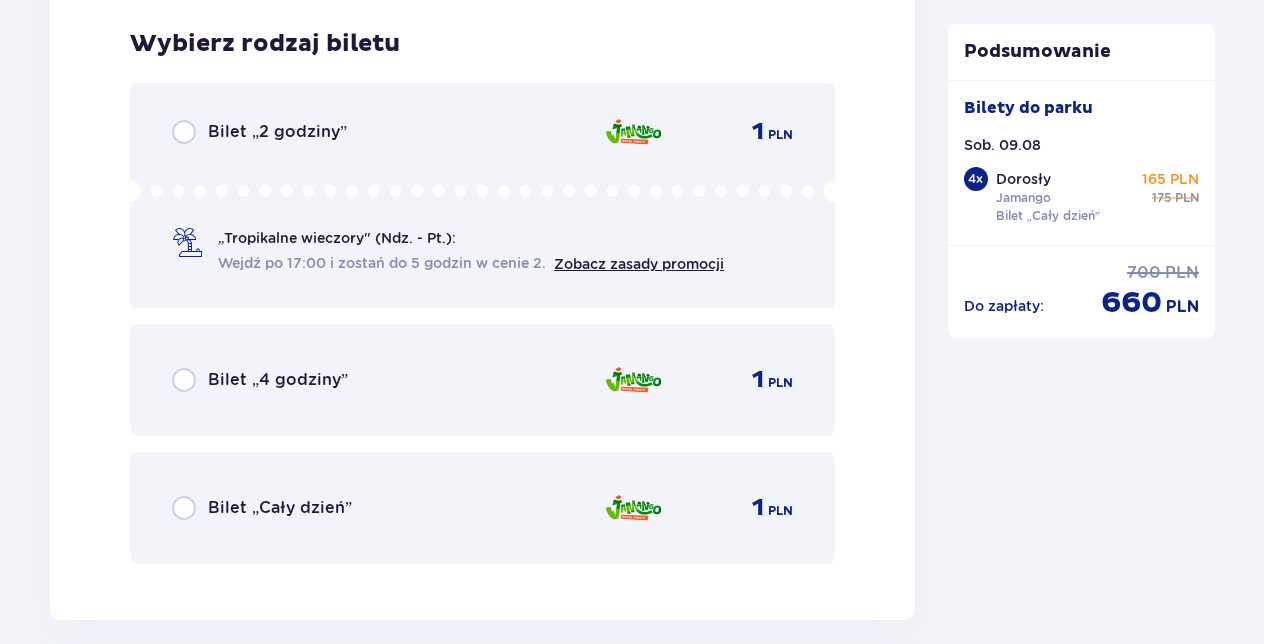 scroll, scrollTop: 8094, scrollLeft: 0, axis: vertical 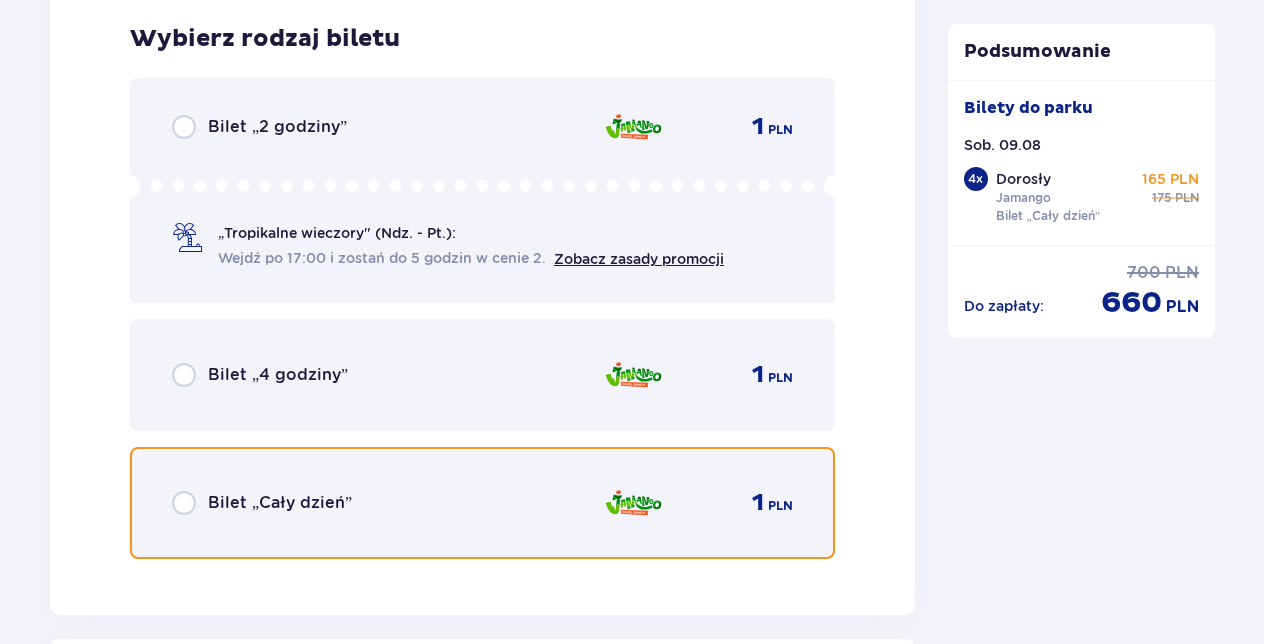 click at bounding box center [184, 503] 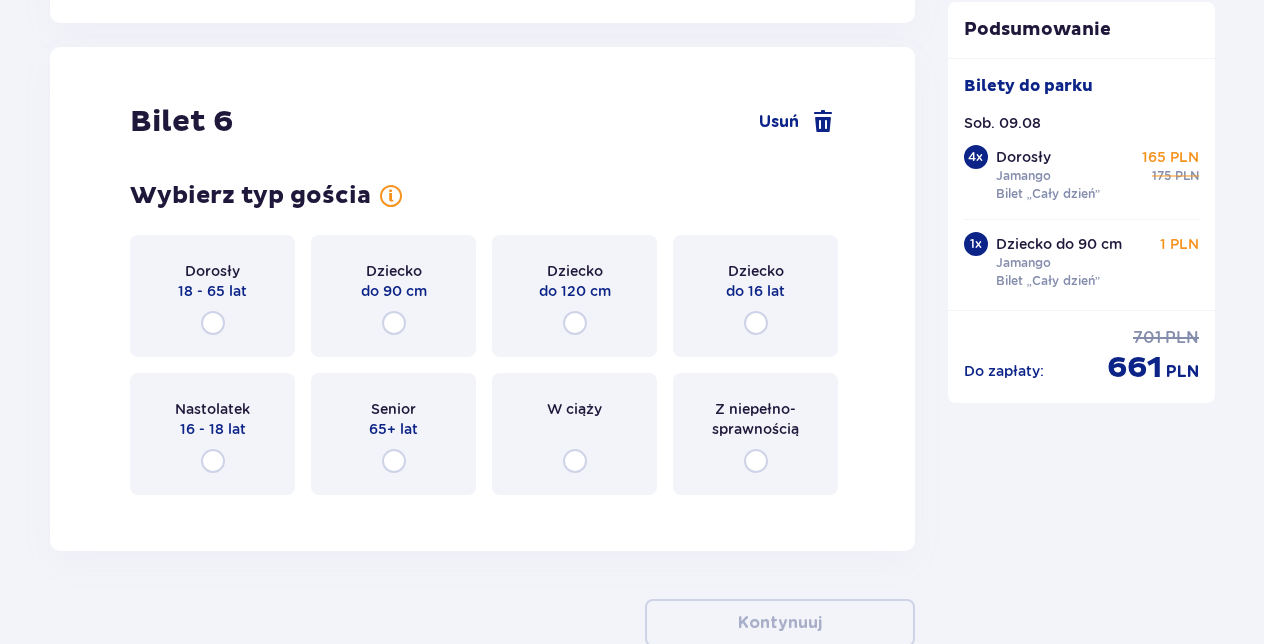 scroll, scrollTop: 8709, scrollLeft: 0, axis: vertical 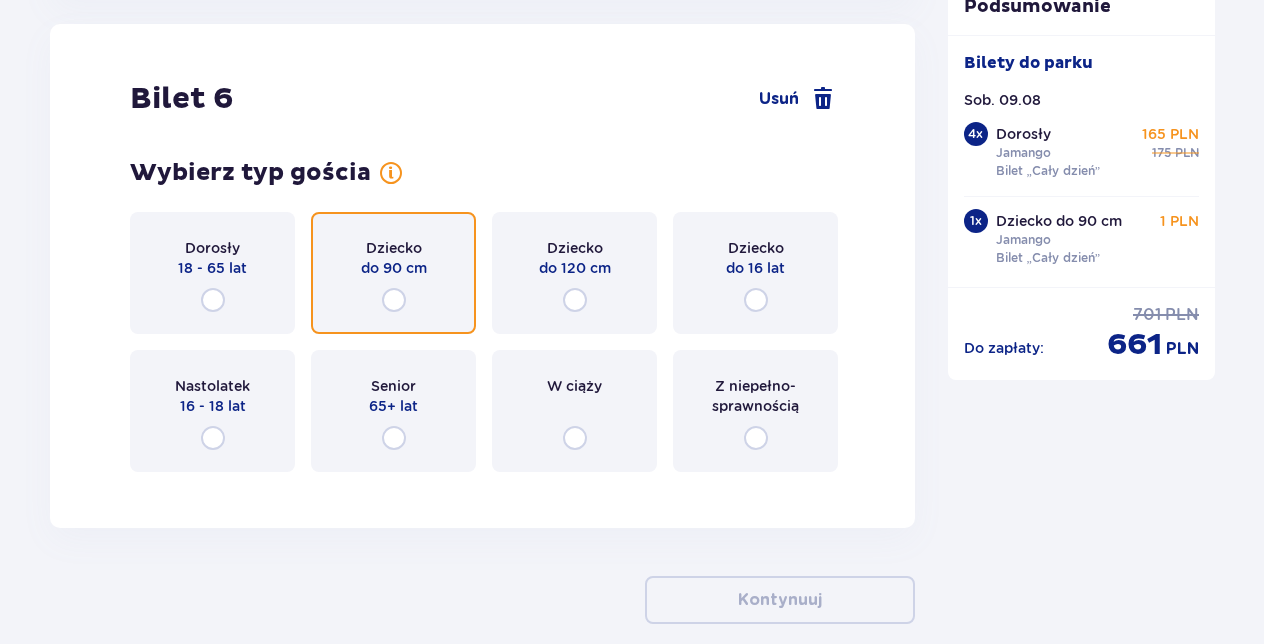 click at bounding box center [394, 300] 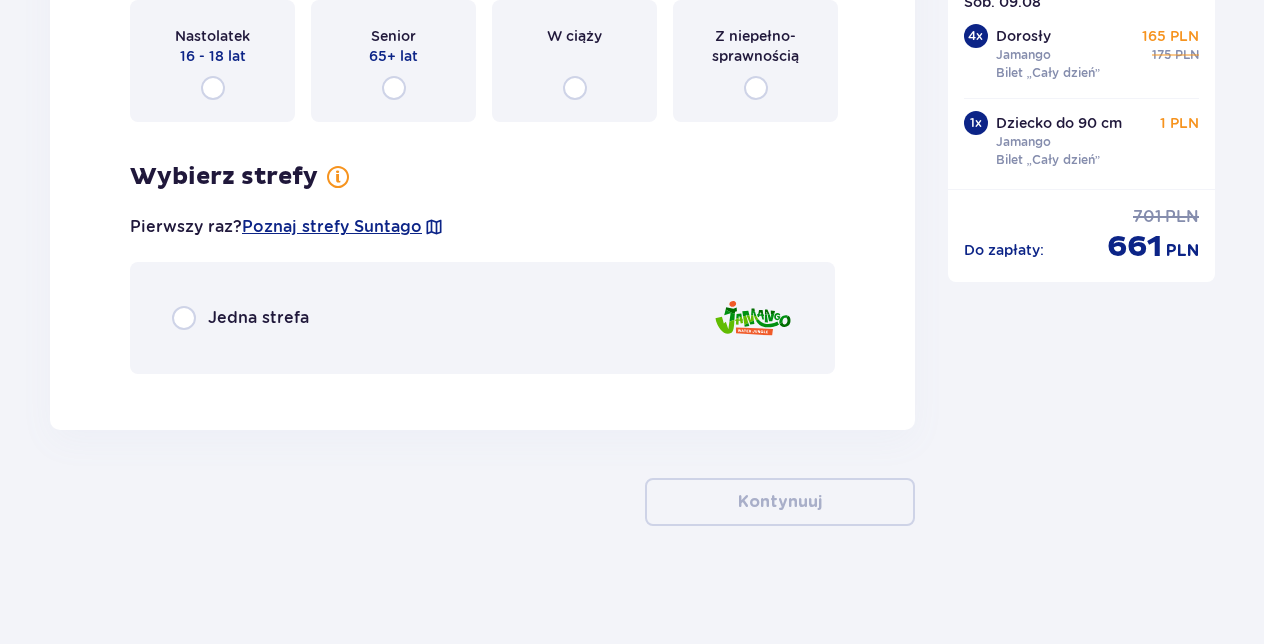 scroll, scrollTop: 9061, scrollLeft: 0, axis: vertical 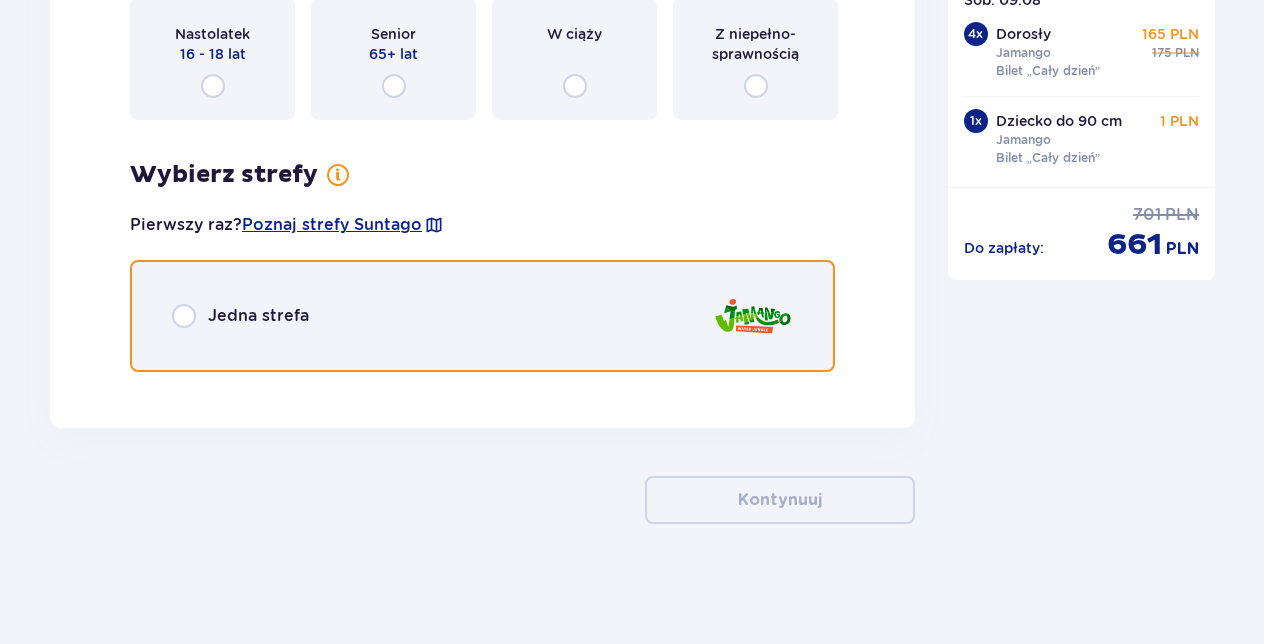 click at bounding box center [184, 316] 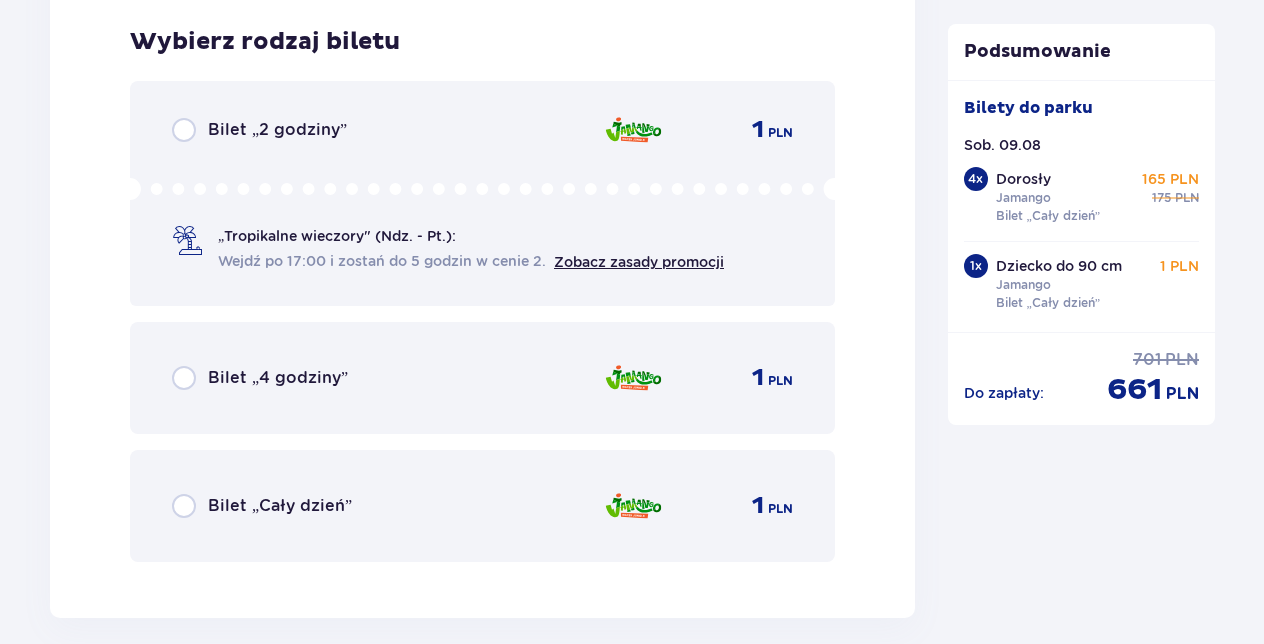 scroll, scrollTop: 9449, scrollLeft: 0, axis: vertical 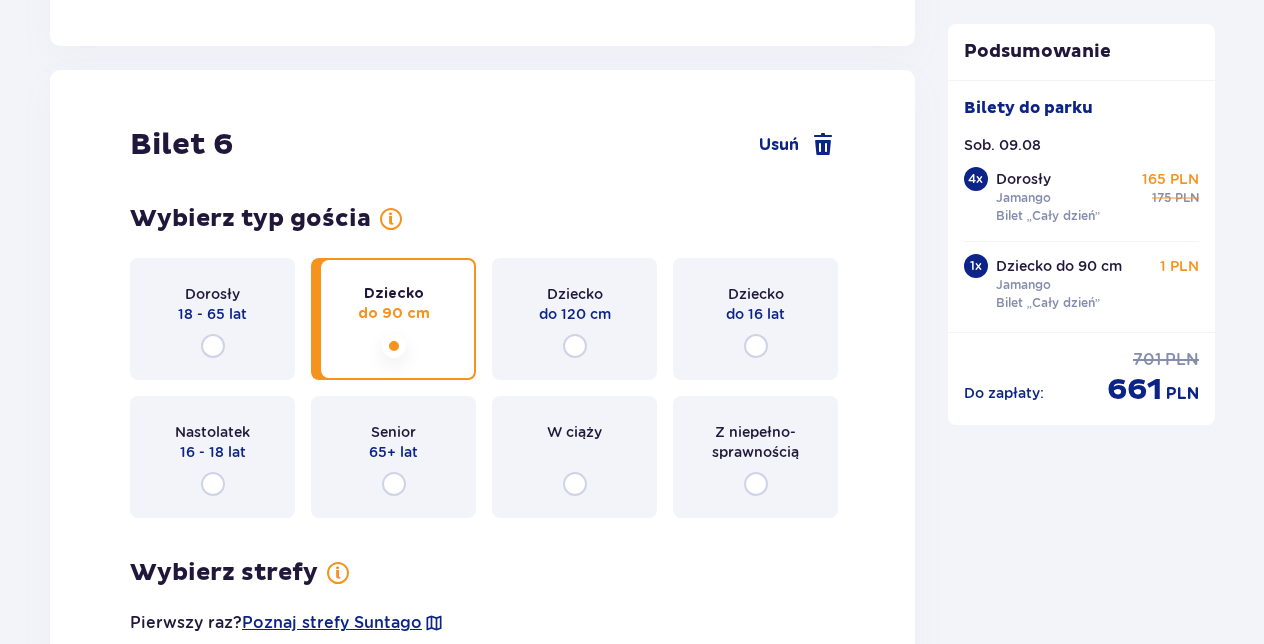 click on "Dziecko do 90 cm" at bounding box center (393, 319) 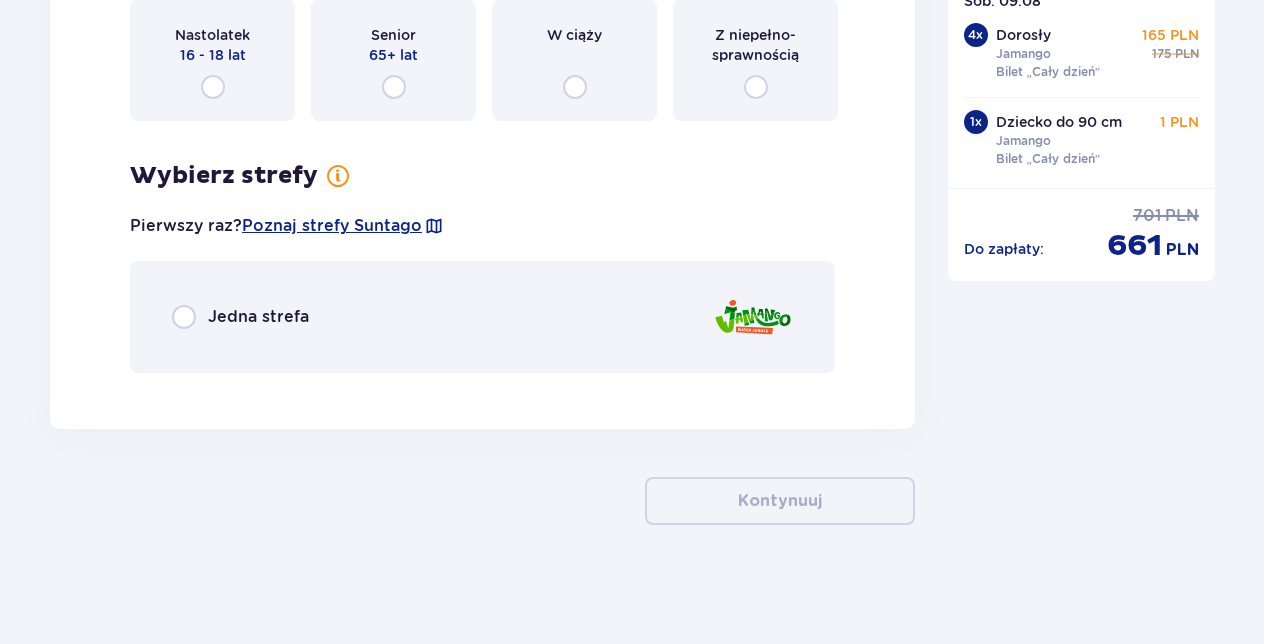 scroll, scrollTop: 9061, scrollLeft: 0, axis: vertical 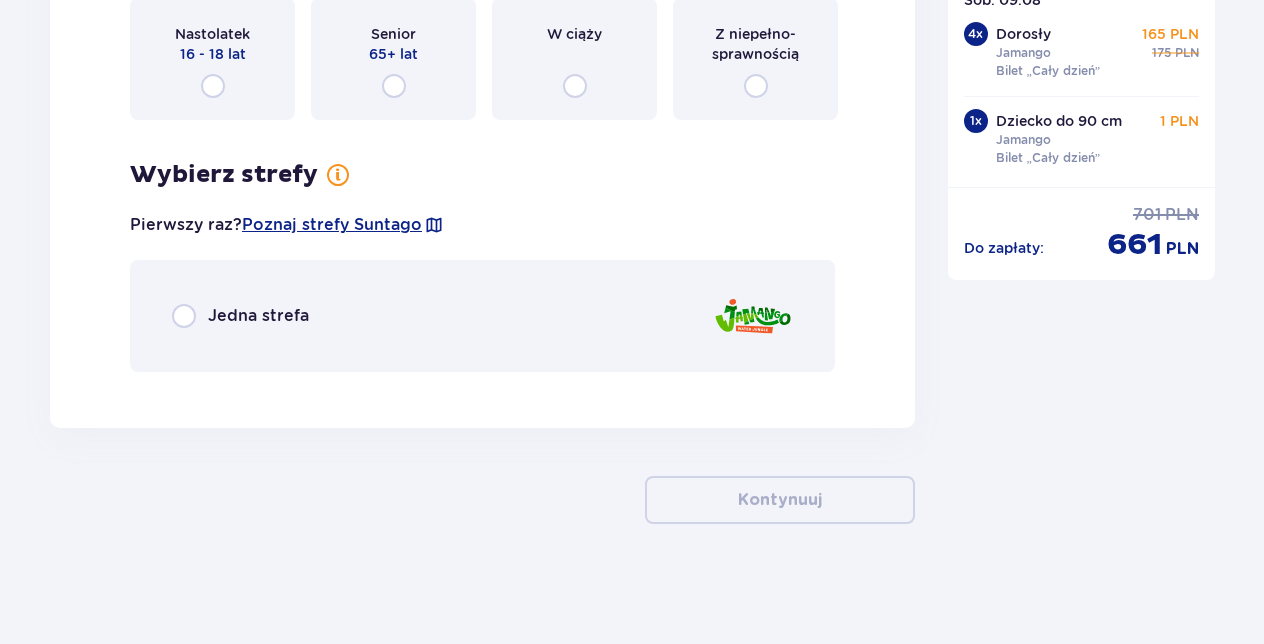 click on "Jedna strefa" at bounding box center (258, 316) 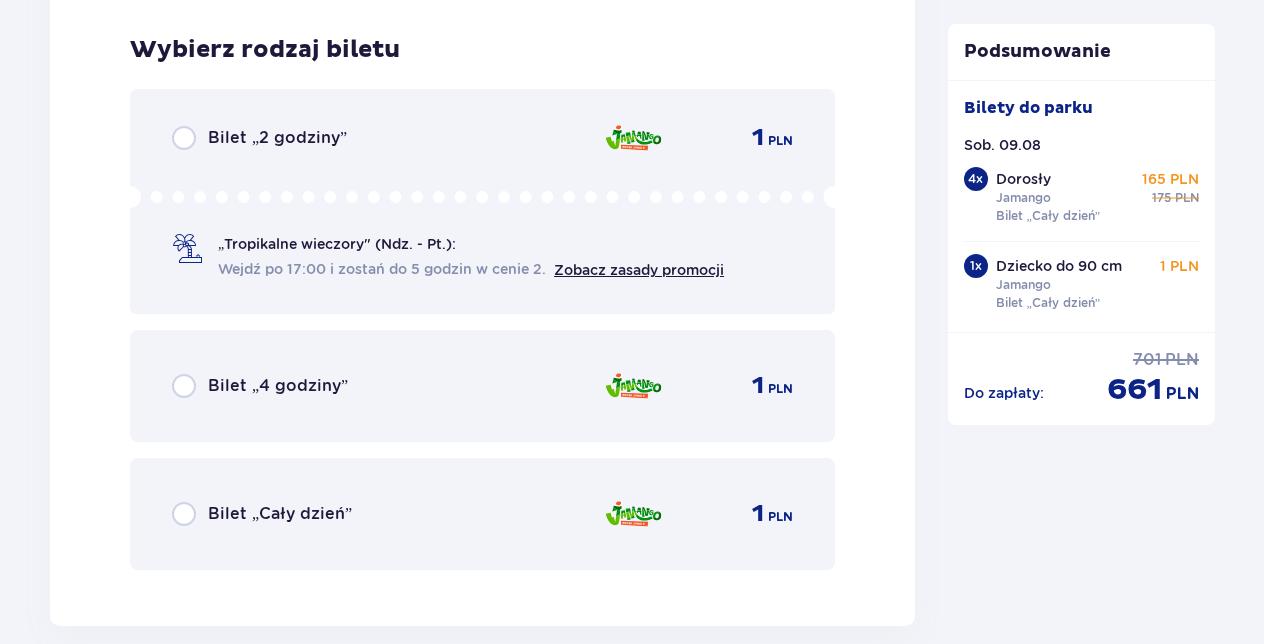 scroll, scrollTop: 9449, scrollLeft: 0, axis: vertical 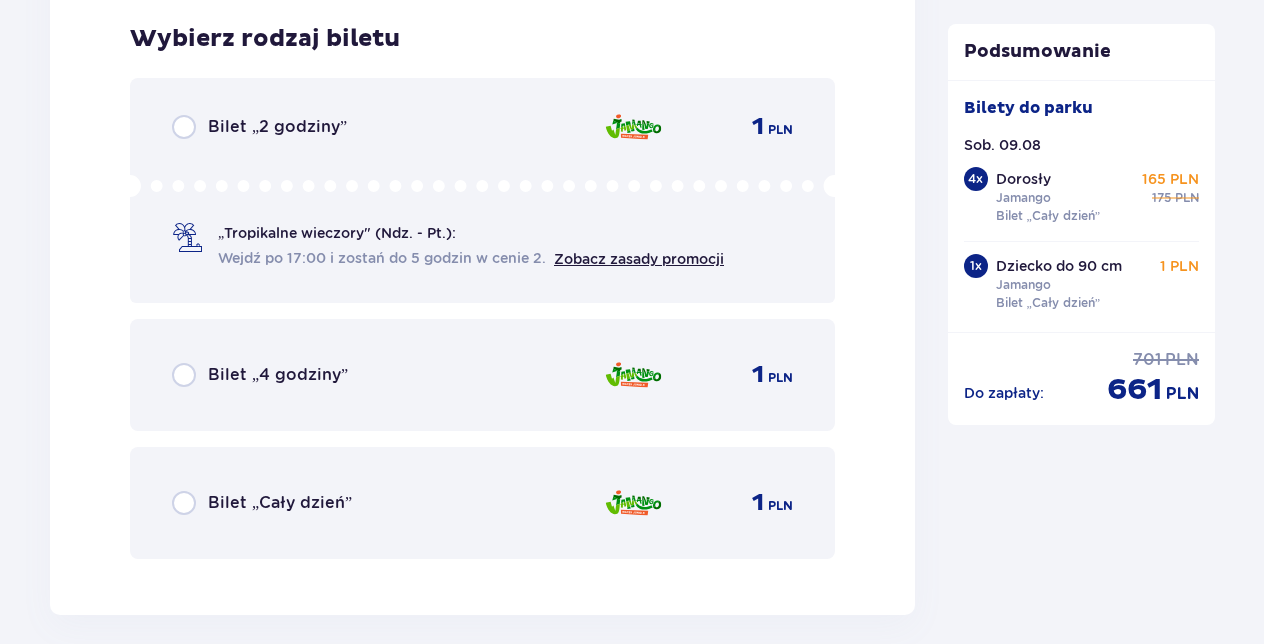 click on "Bilet „Cały dzień”" at bounding box center [280, 503] 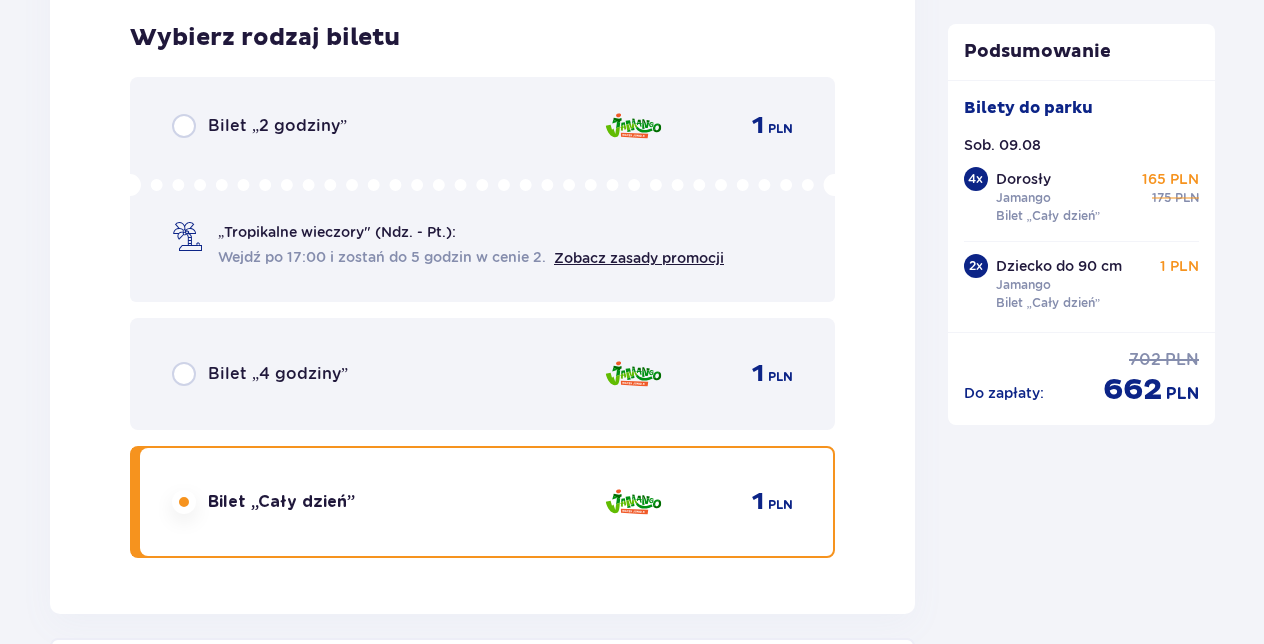scroll, scrollTop: 9840, scrollLeft: 0, axis: vertical 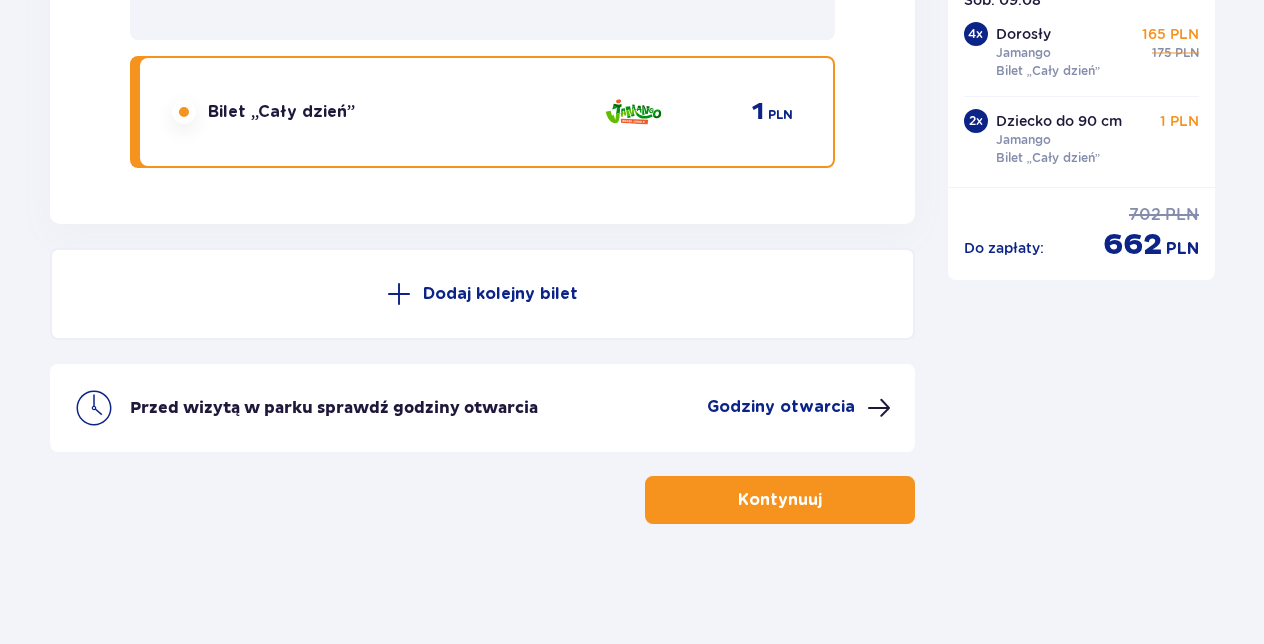 click on "Kontynuuj" at bounding box center [780, 500] 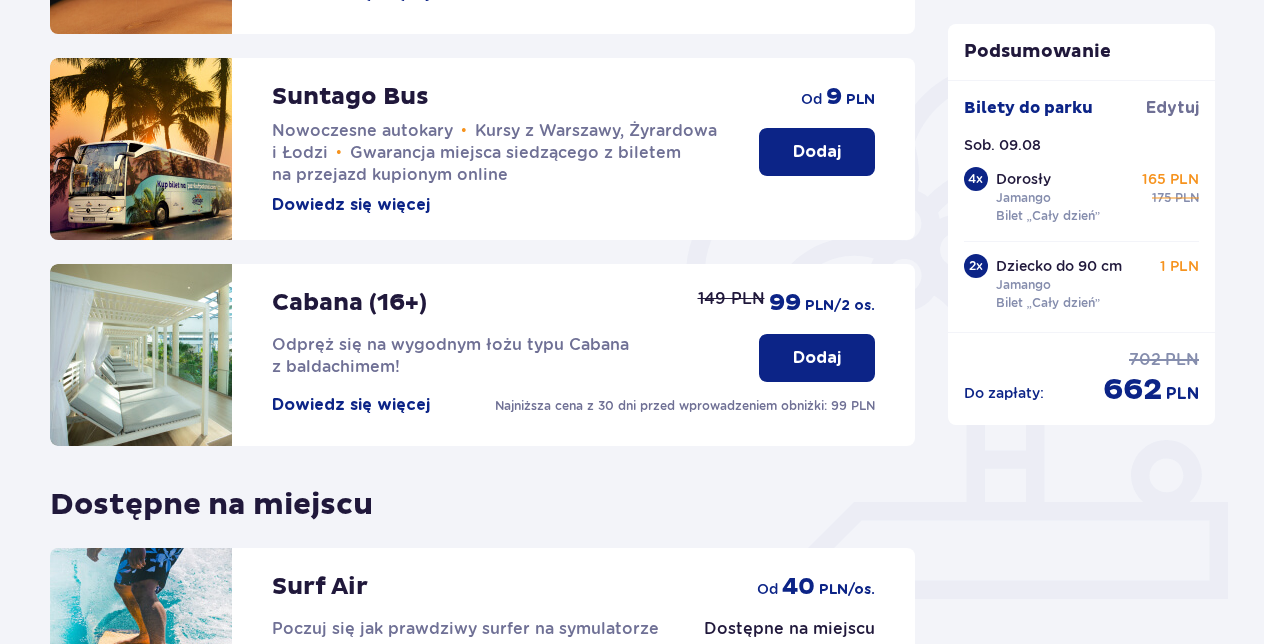 scroll, scrollTop: 696, scrollLeft: 0, axis: vertical 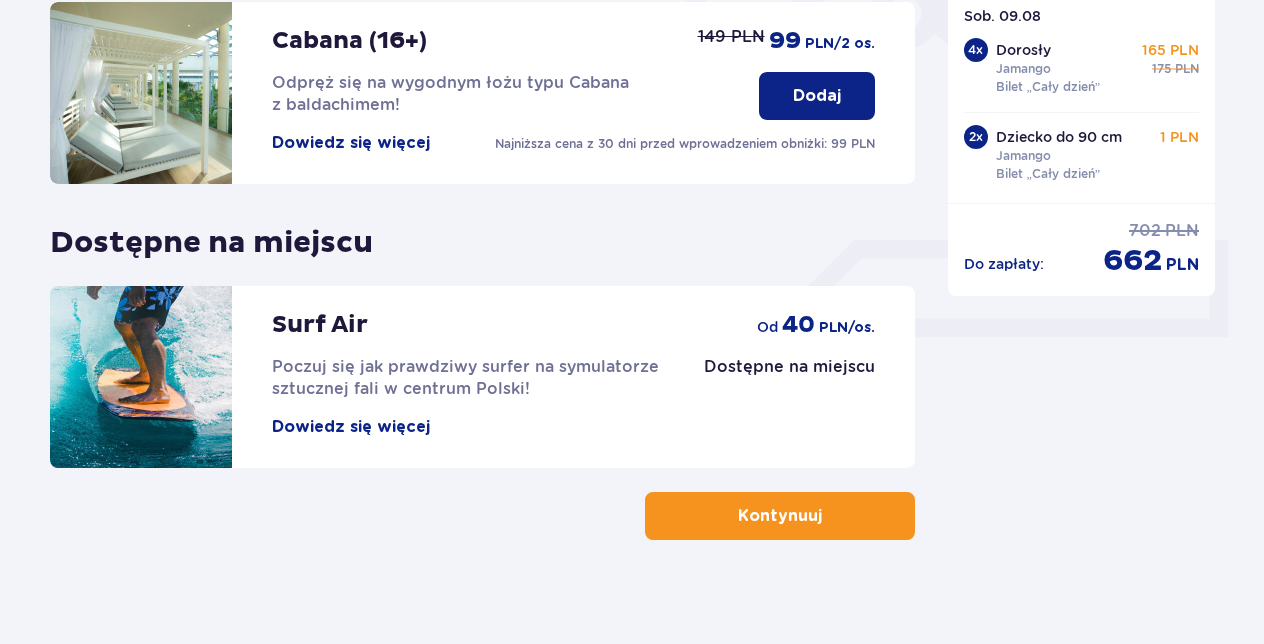 click on "Kontynuuj" at bounding box center [780, 516] 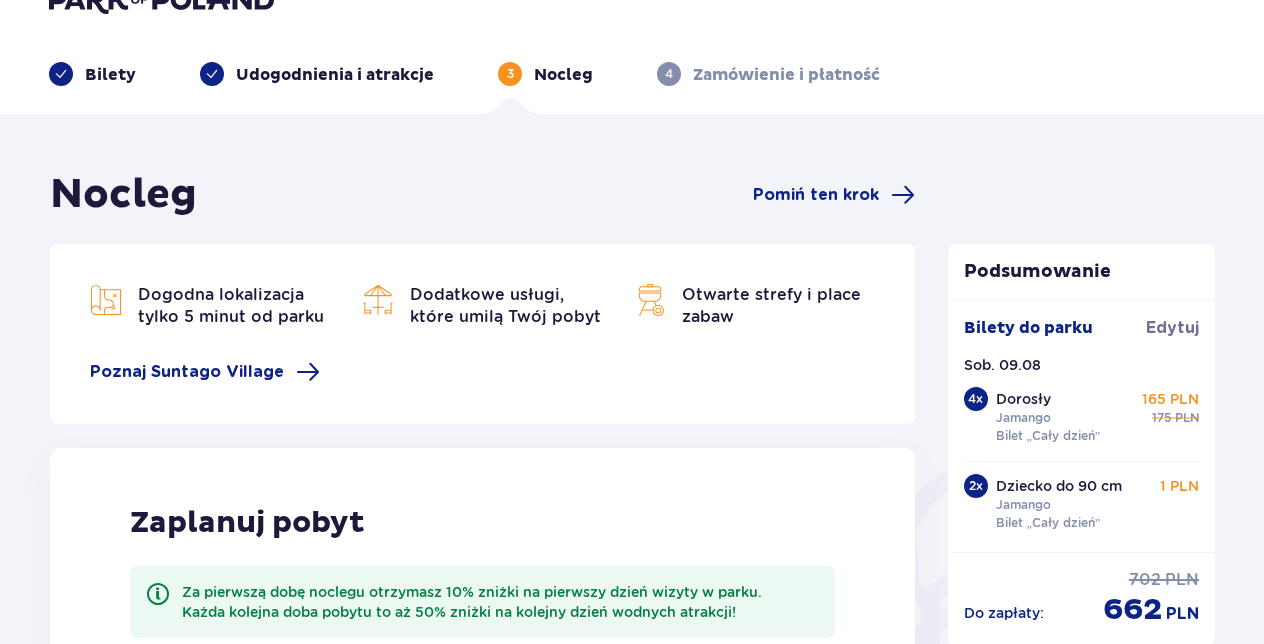 scroll, scrollTop: 40, scrollLeft: 0, axis: vertical 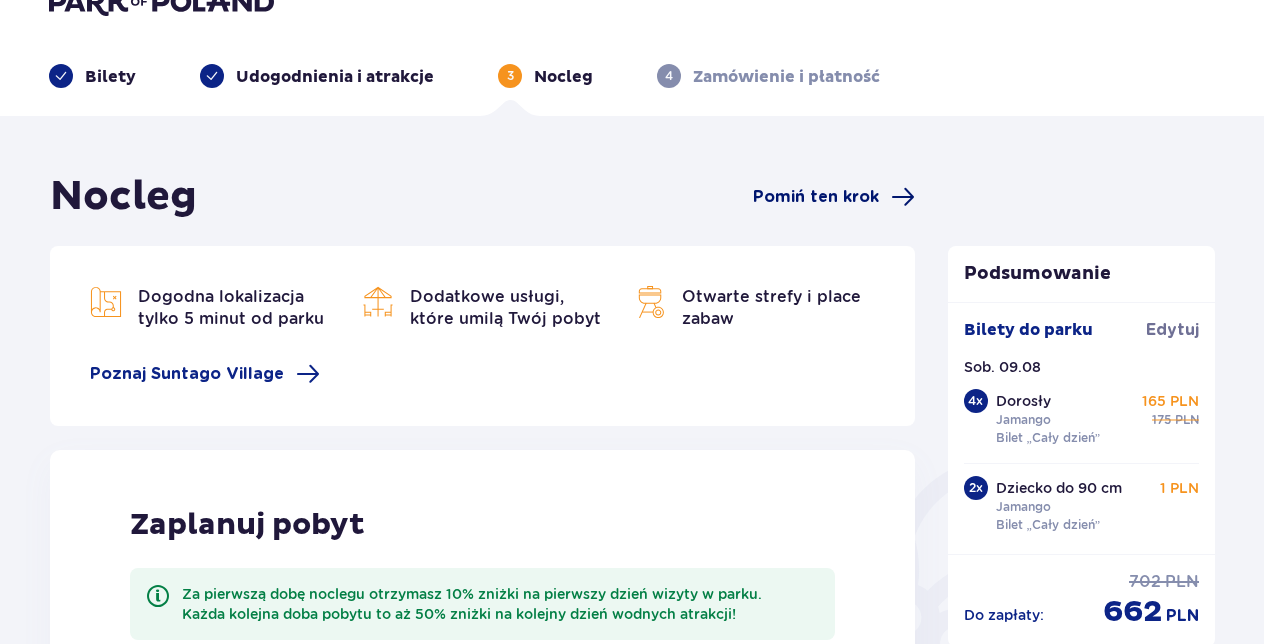 click at bounding box center [903, 197] 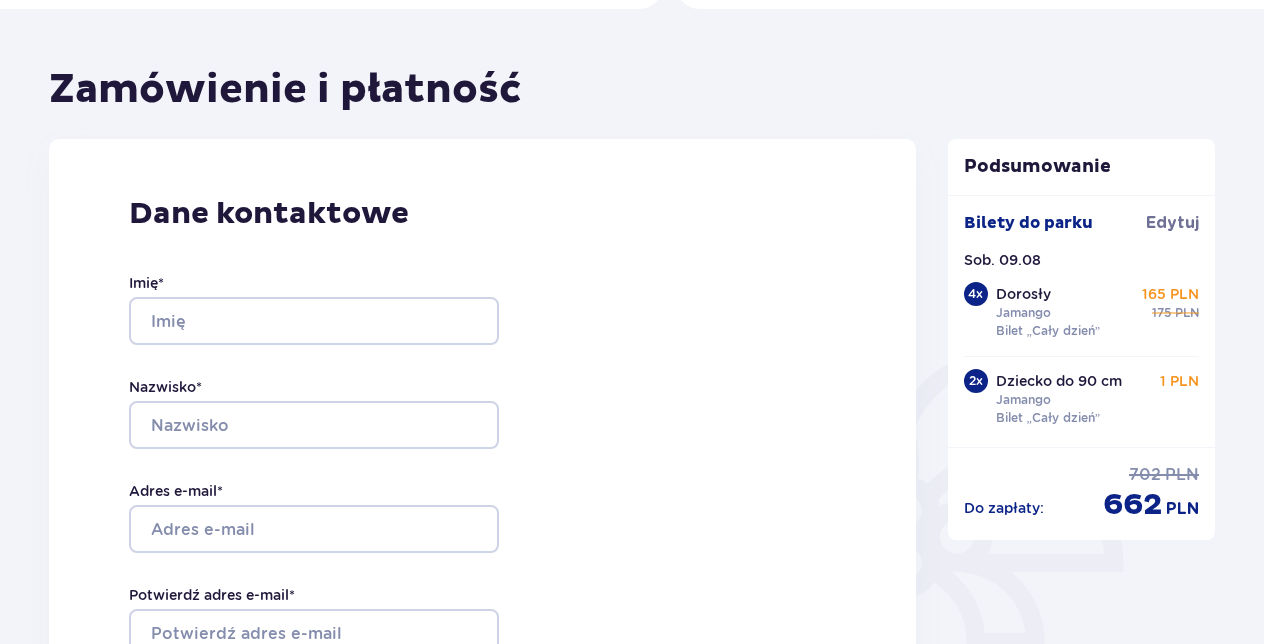 scroll, scrollTop: 148, scrollLeft: 0, axis: vertical 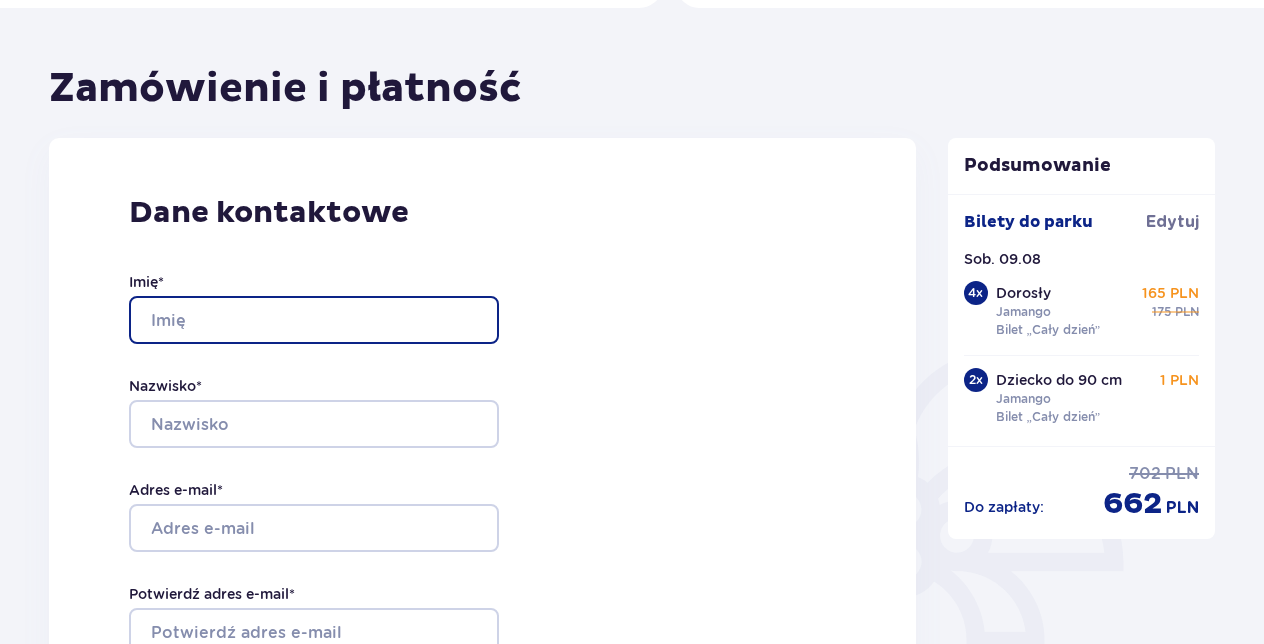 click on "Imię *" at bounding box center (314, 320) 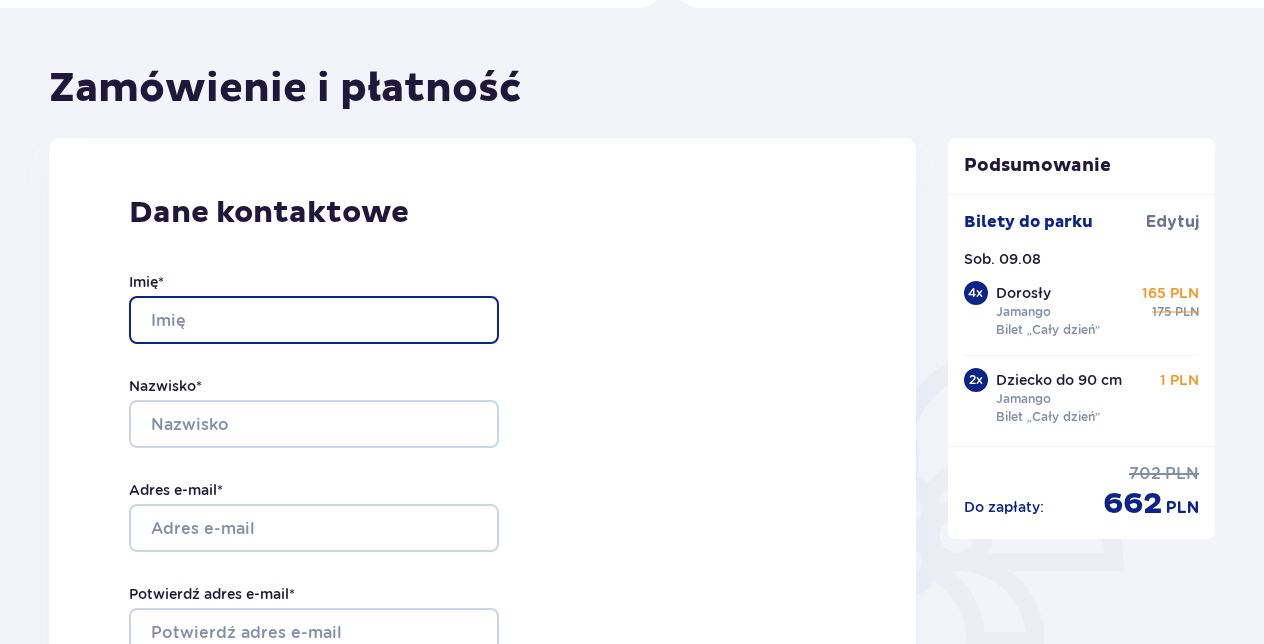 type on "Kamila" 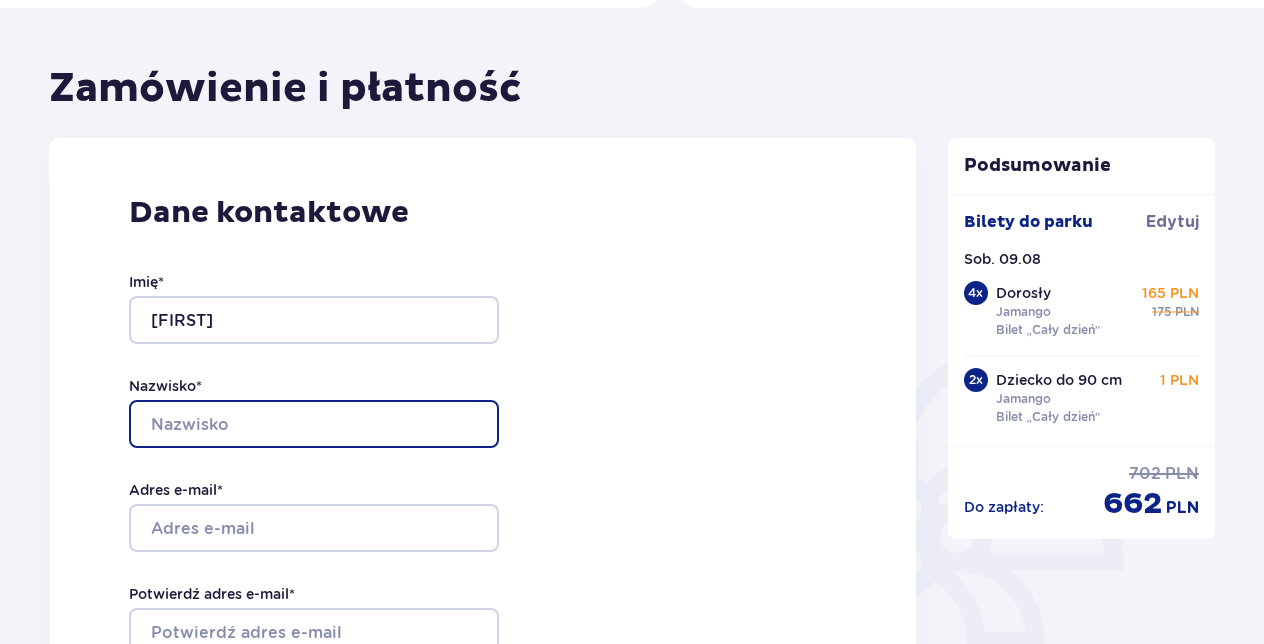 type on "Szewczyk" 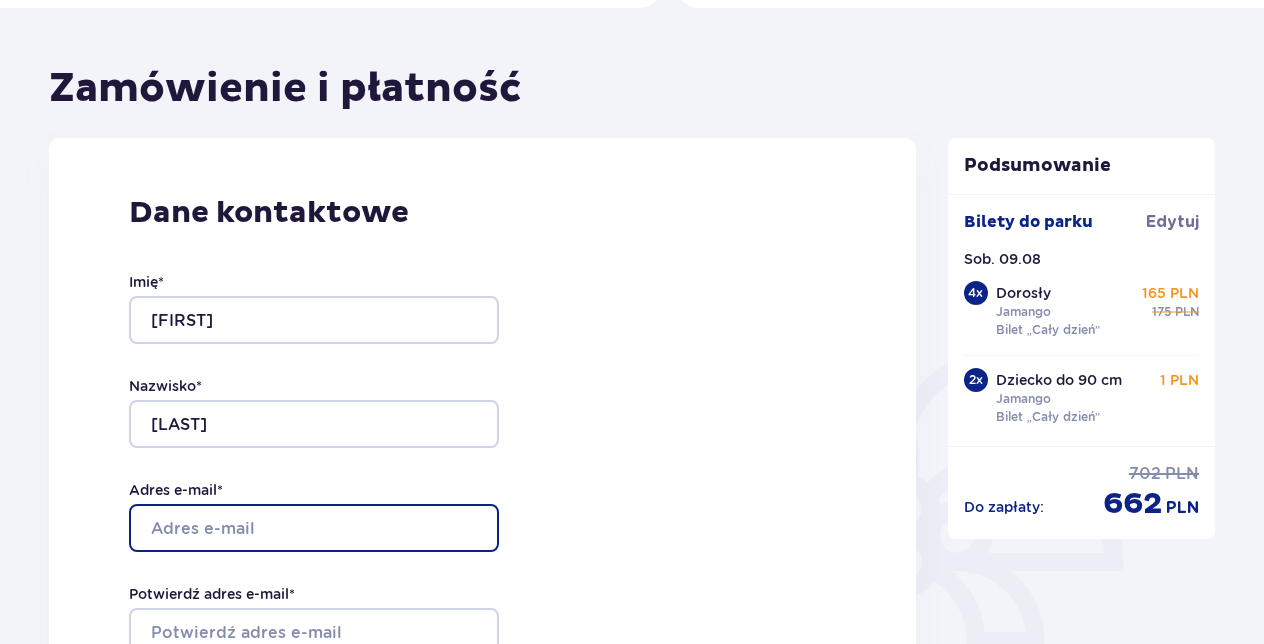 type on "kamila-96@wp.pl" 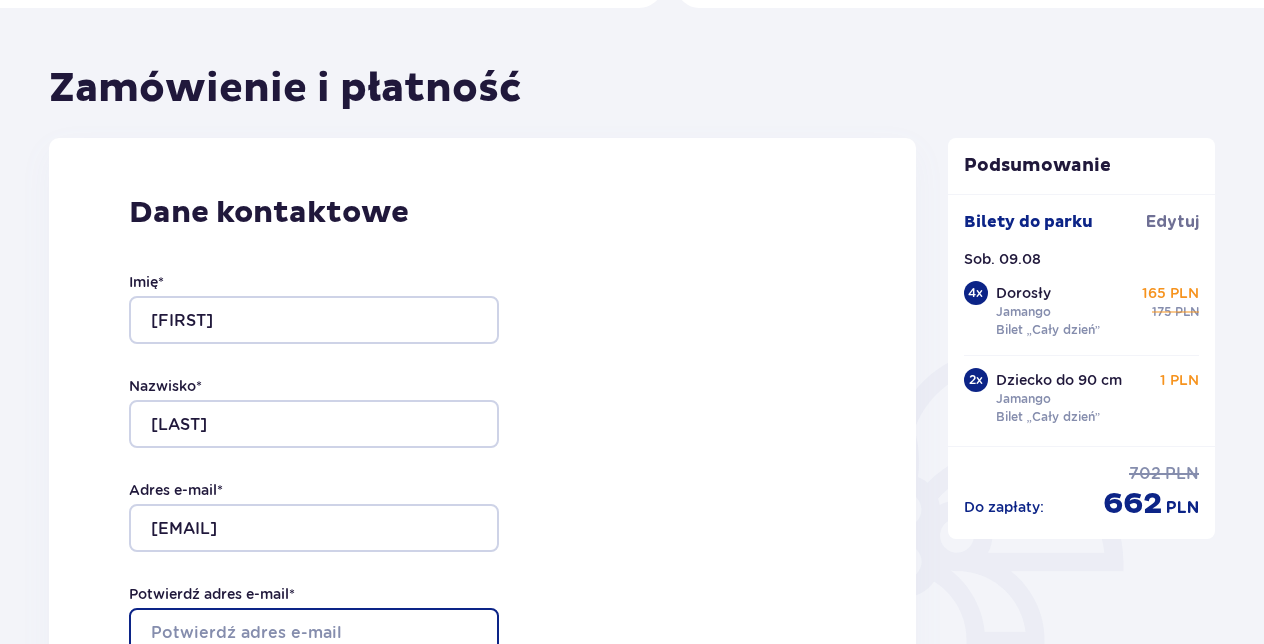 type on "kamila-96@wp.pl" 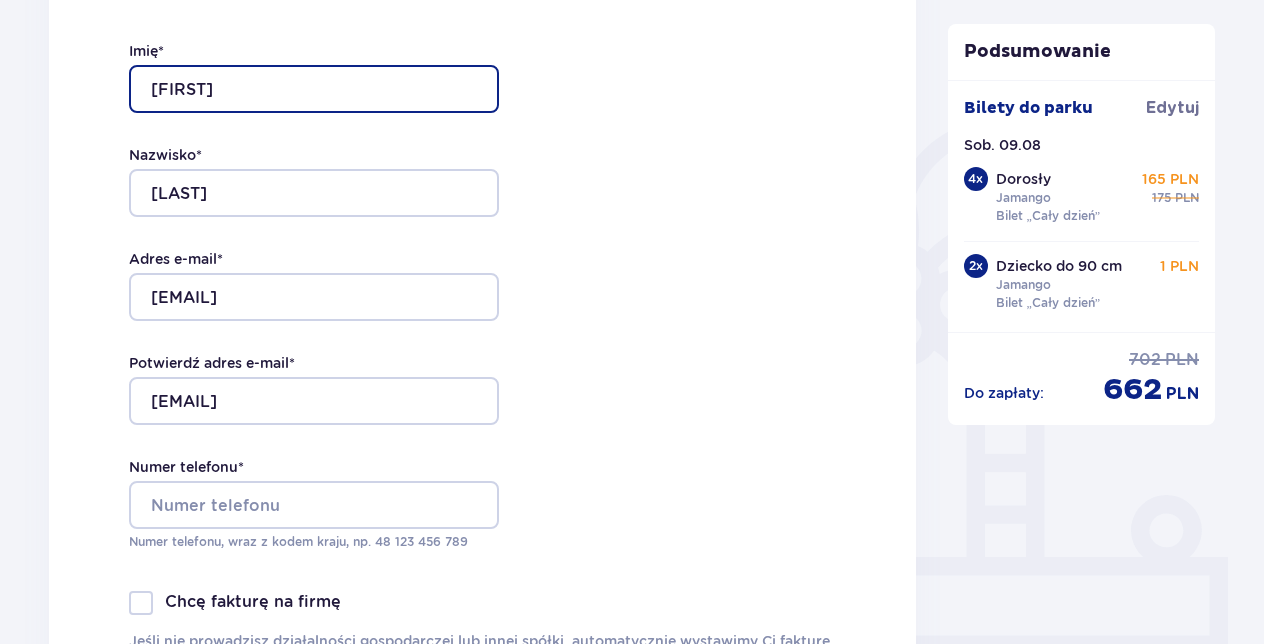 scroll, scrollTop: 380, scrollLeft: 0, axis: vertical 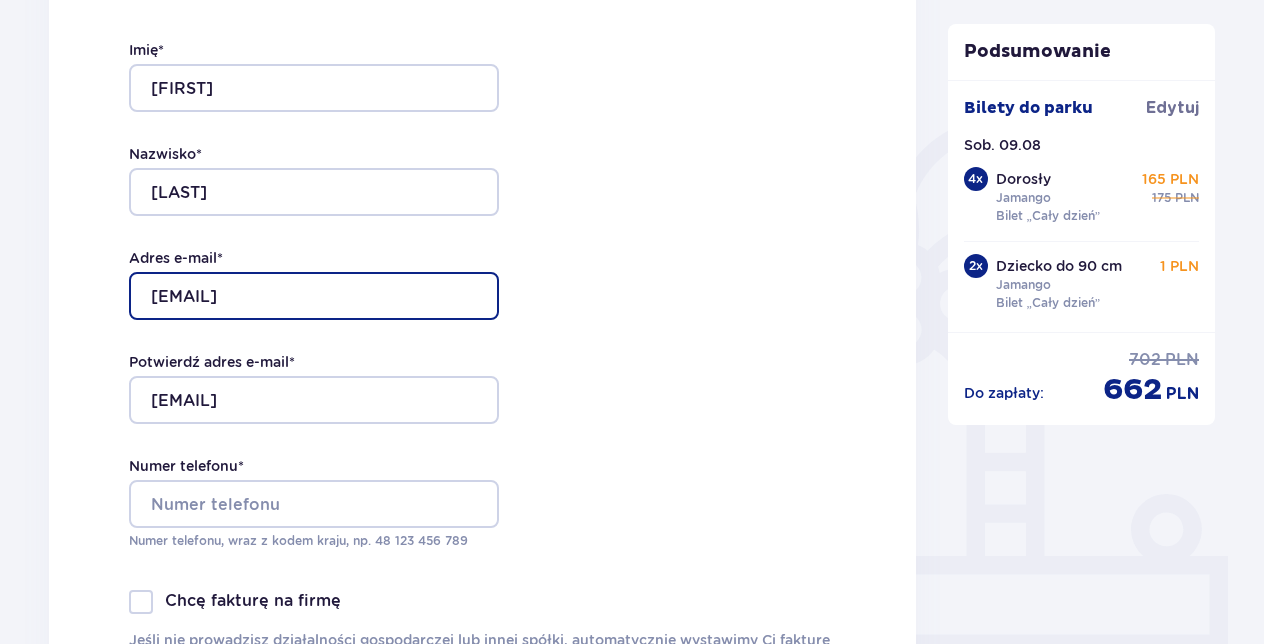 click on "kamila-96@wp.pl" at bounding box center (314, 296) 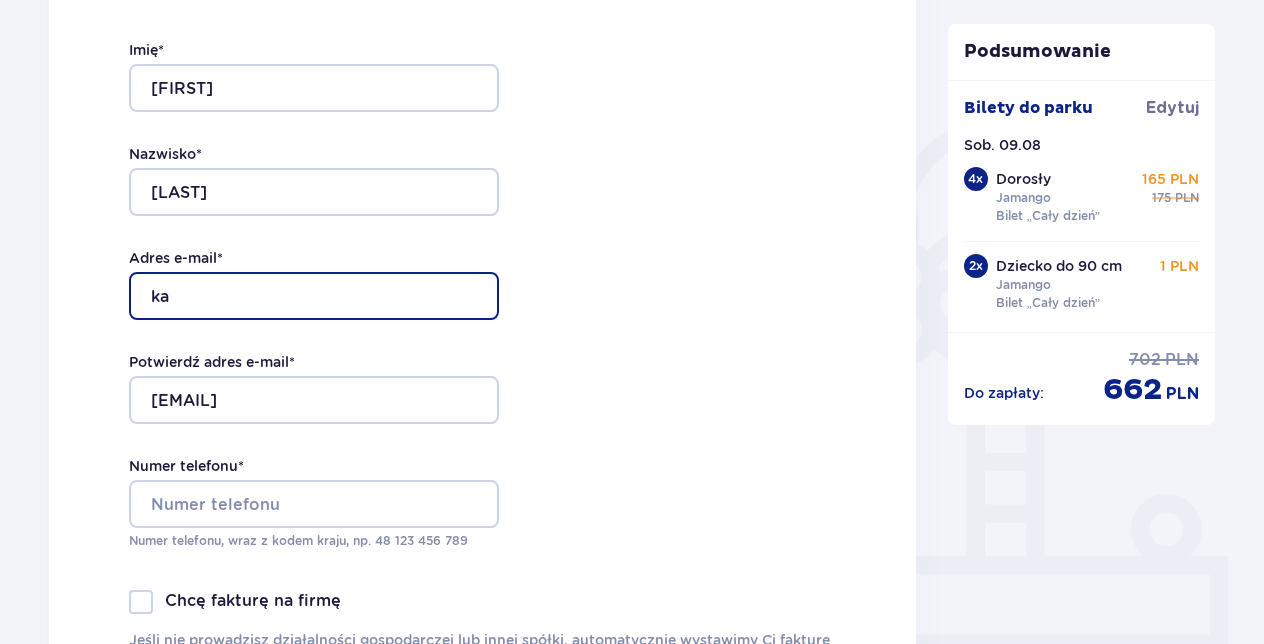 type on "k" 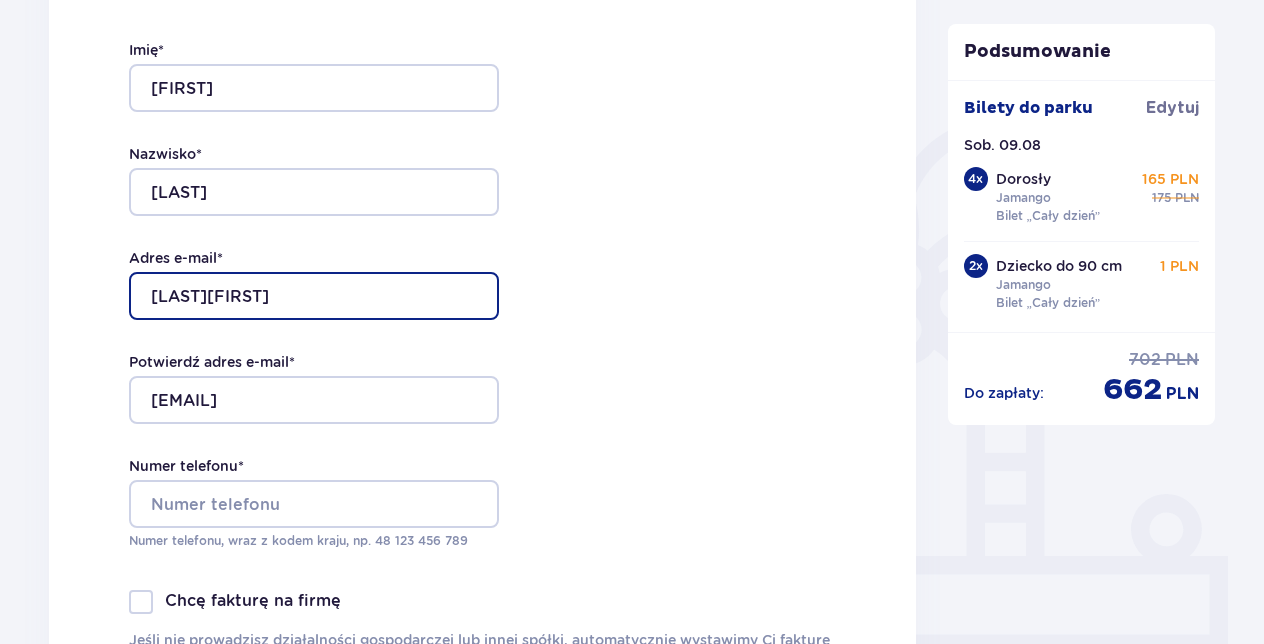type on "szewczykkamila037@[EMAIL]" 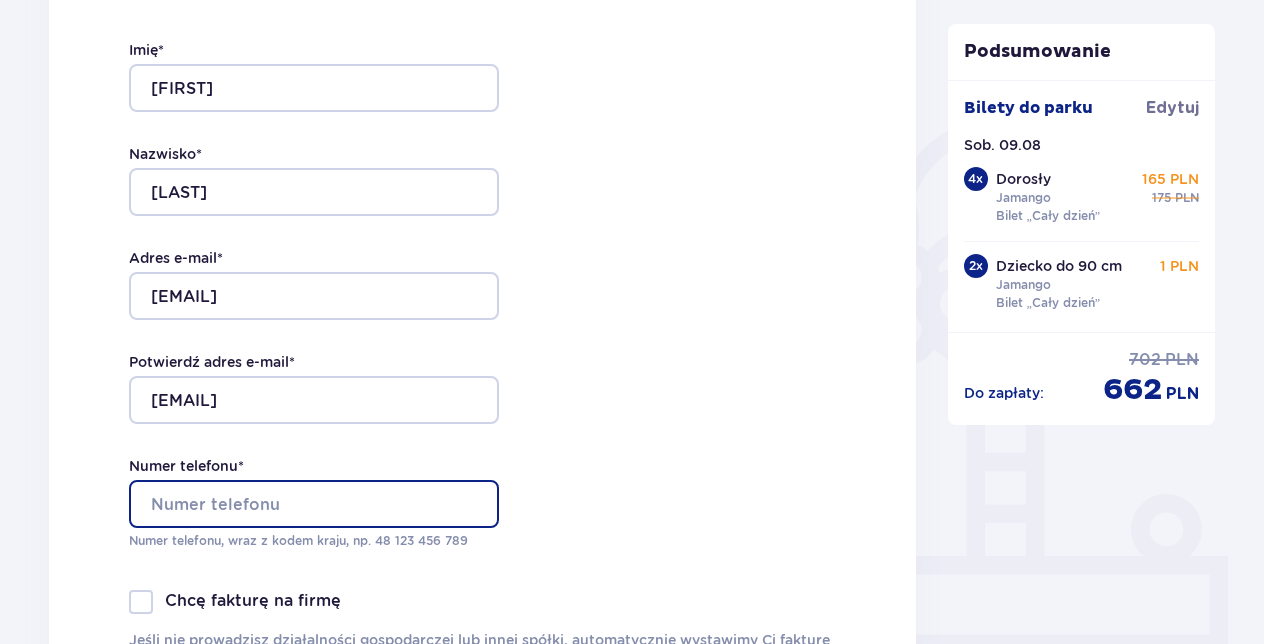 type on "502003136" 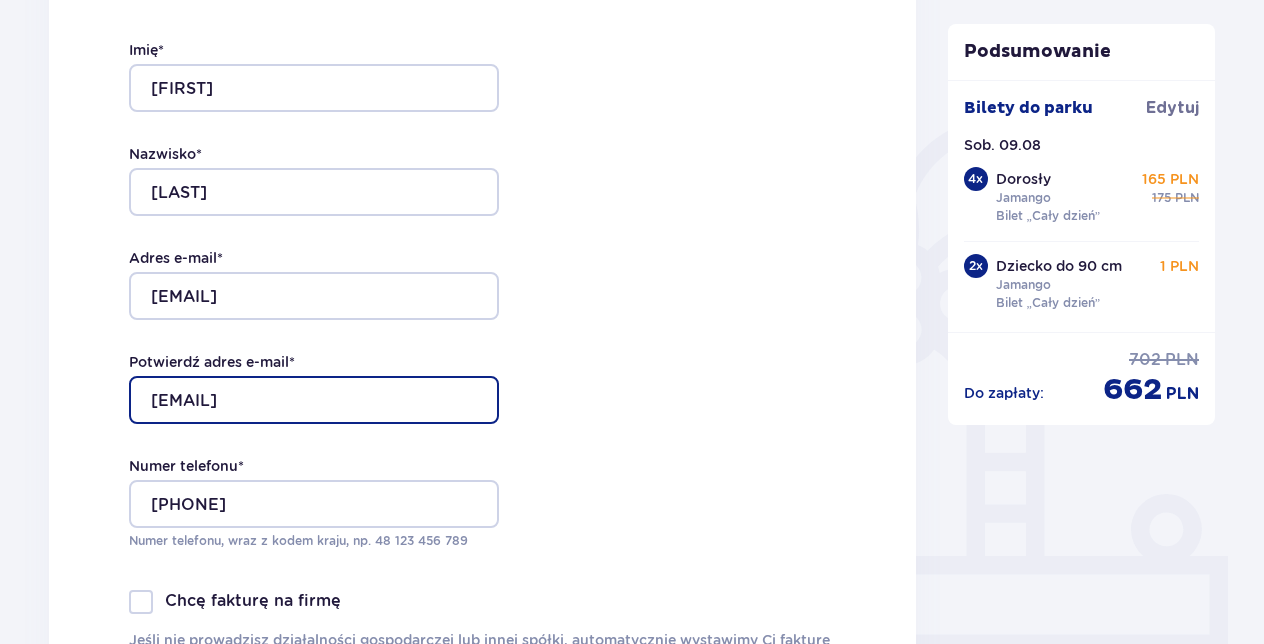 click on "kamila-96@wp.pl" at bounding box center [314, 400] 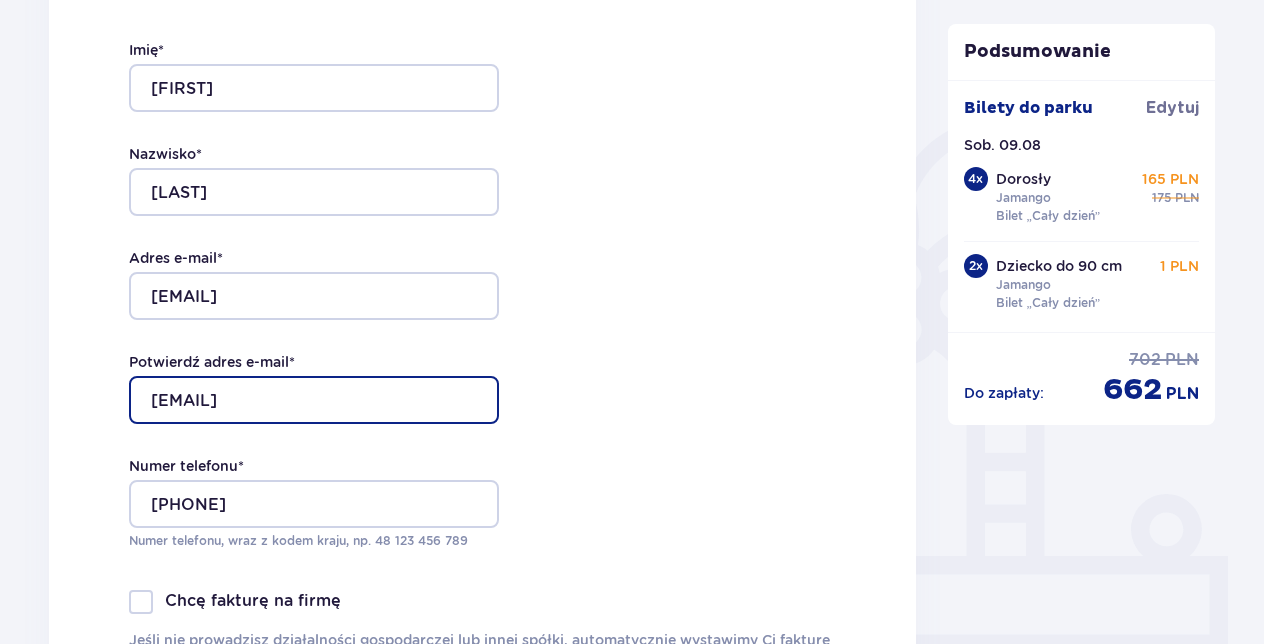drag, startPoint x: 311, startPoint y: 390, endPoint x: 106, endPoint y: 395, distance: 205.06097 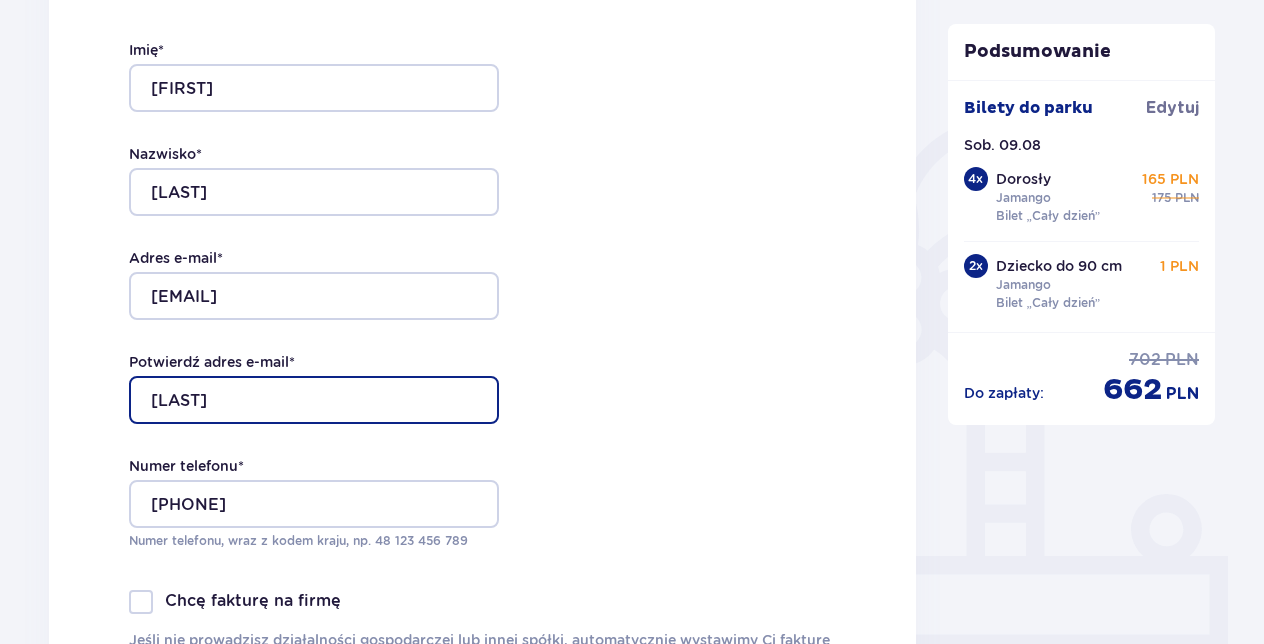 type on "szewczykkamila037@[EMAIL]" 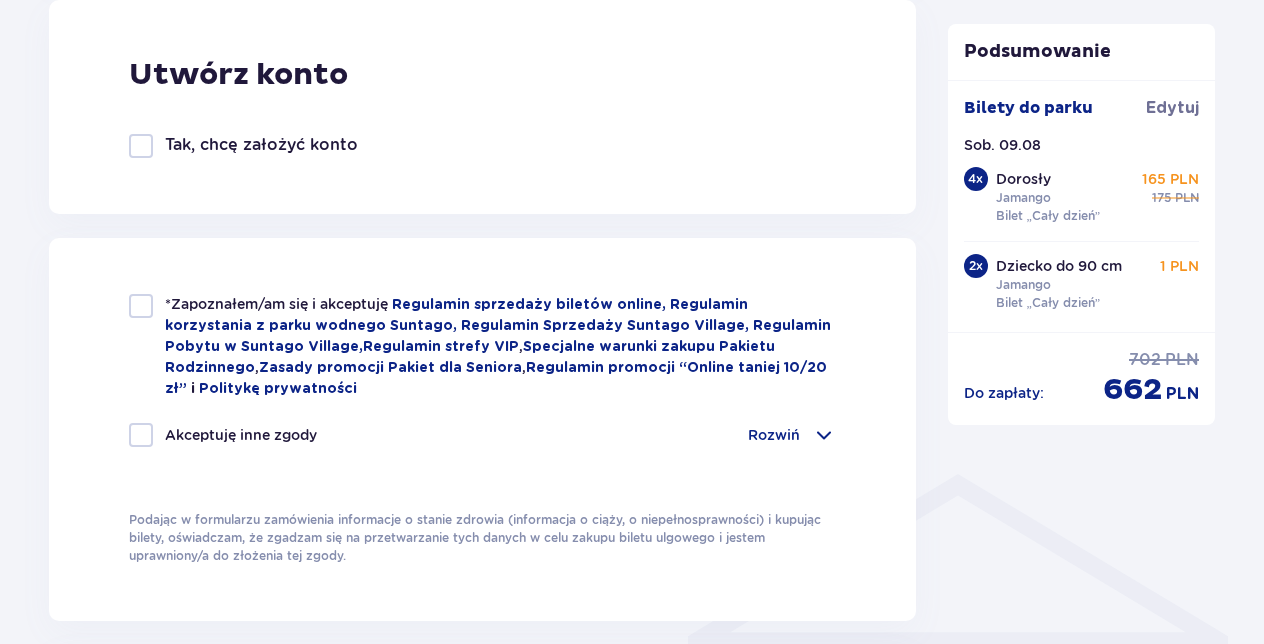 scroll, scrollTop: 1151, scrollLeft: 0, axis: vertical 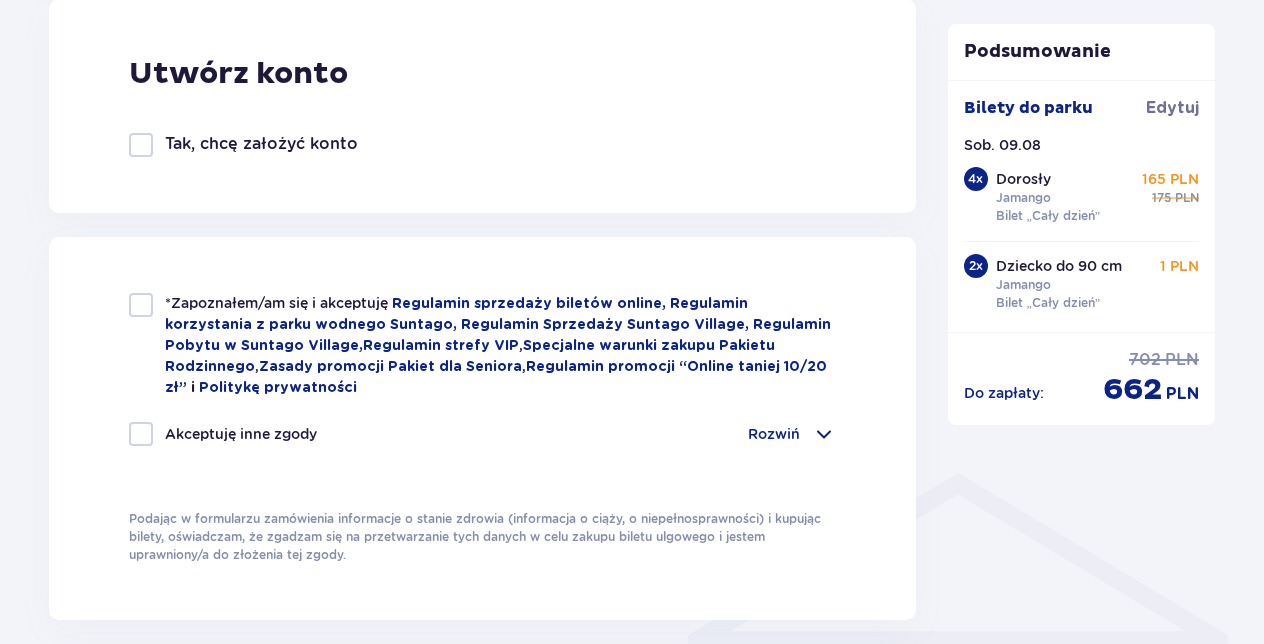 click at bounding box center [141, 305] 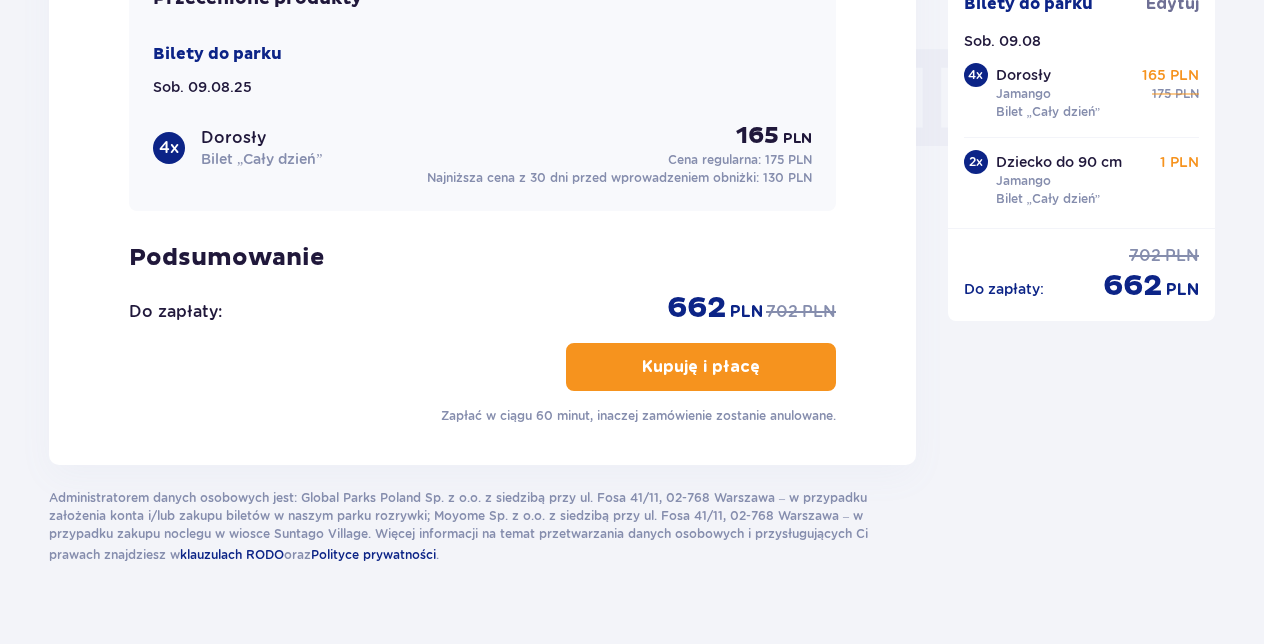 scroll, scrollTop: 1989, scrollLeft: 0, axis: vertical 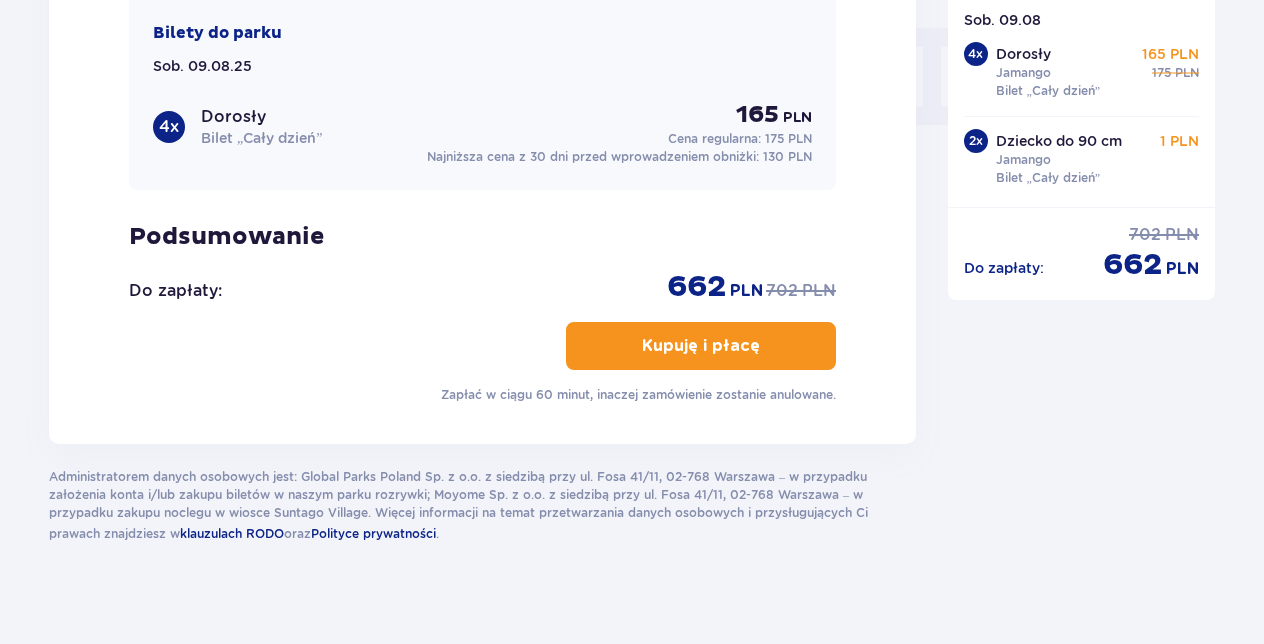 click at bounding box center (764, 346) 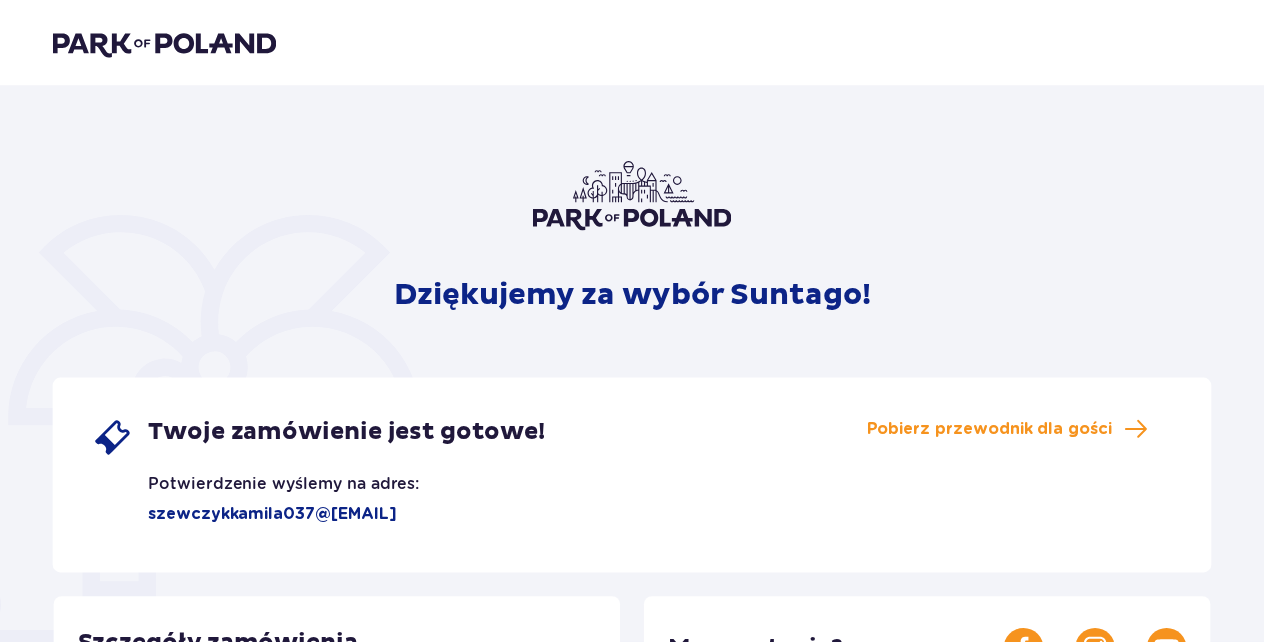 scroll, scrollTop: 0, scrollLeft: 0, axis: both 